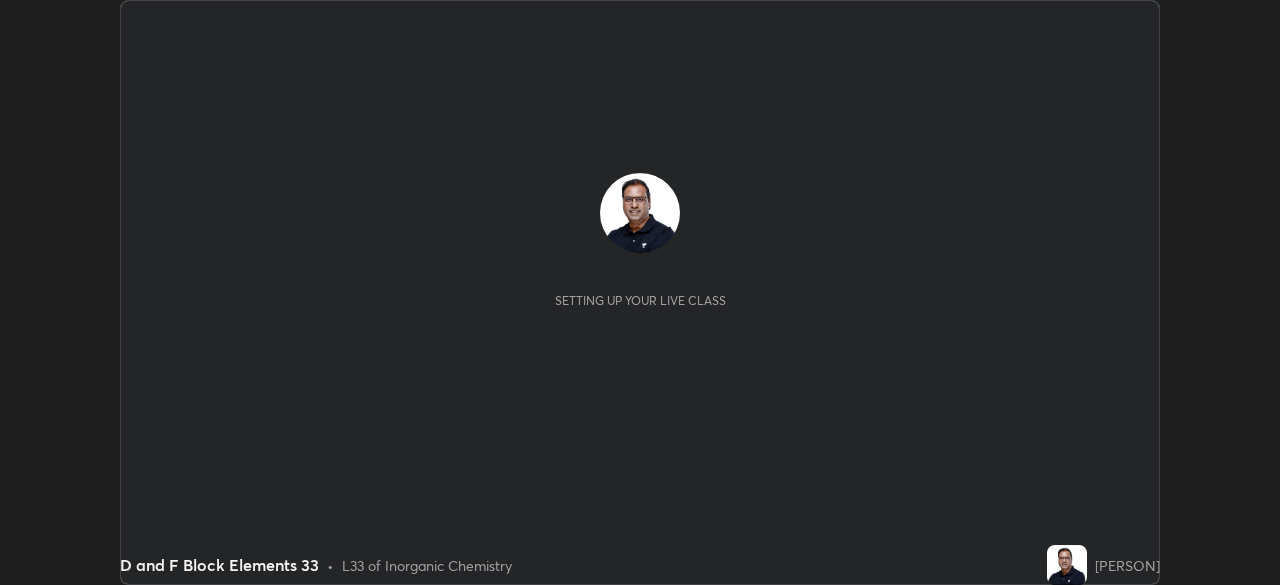 scroll, scrollTop: 0, scrollLeft: 0, axis: both 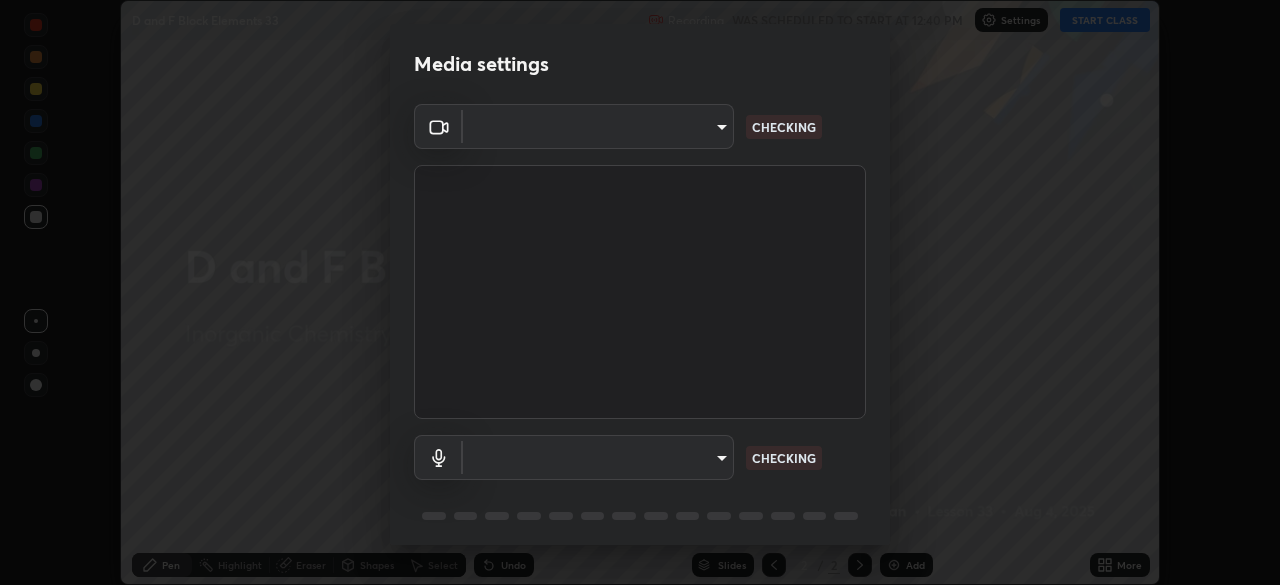 type on "cf4cade584ede8fb560bca5df173c6e0c2fab346f0fe5c0e134d57ffae5dbcad" 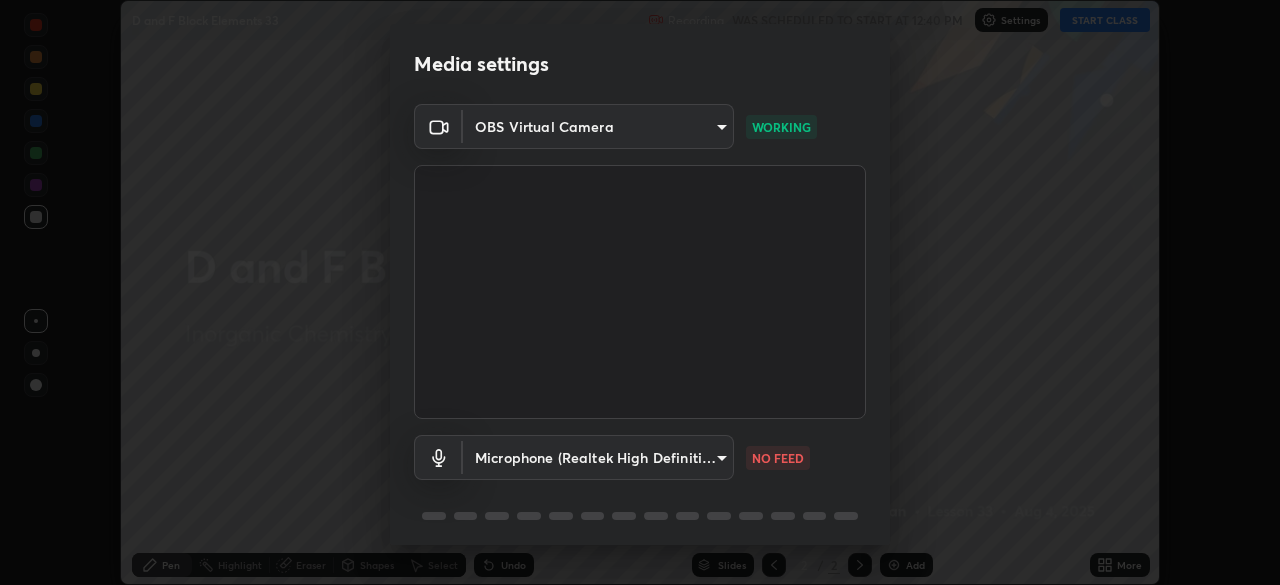 click on "Erase all D and F Block Elements 33 Recording WAS SCHEDULED TO START AT 12:40 PM Settings START CLASS Setting up your live class D and F Block Elements 33 • L33 of Inorganic Chemistry [PERSON] Pen Highlight Eraser Shapes Select Undo Slides 2 / 2 Add More No doubts shared Encourage your learners to ask a doubt for better clarity Report an issue Reason for reporting Buffering Chat not working Audio - Video sync issue Educator video quality low ​ Attach an image Report Media settings OBS Virtual Camera cf4cade584ede8fb560bca5df173c6e0c2fab346f0fe5c0e134d57ffae5dbcad WORKING Microphone (Realtek High Definition Audio) 2c7ce03bf44361b7ba6d686ec062d0a68e8820996cf89e2862210030541b57e2 NO FEED 1 / 5 Next" at bounding box center (640, 292) 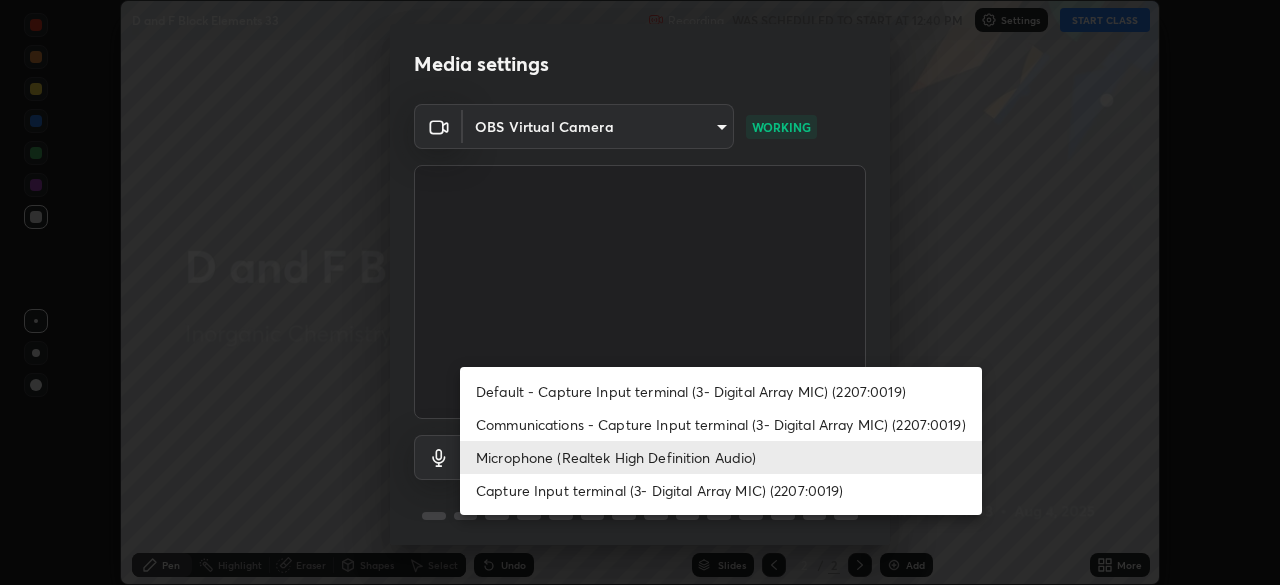 click on "Communications - Capture Input terminal (3- Digital Array MIC) (2207:0019)" at bounding box center [721, 424] 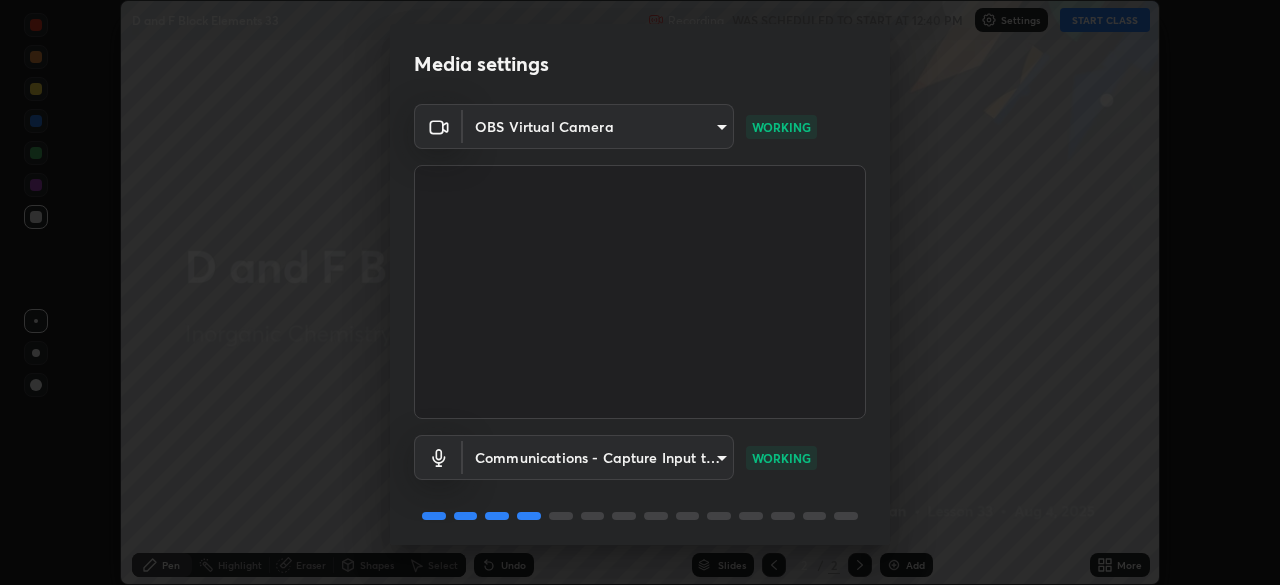 click on "Erase all D and F Block Elements 33 Recording WAS SCHEDULED TO START AT 12:40 PM Settings START CLASS Setting up your live class D and F Block Elements 33 • L33 of Inorganic Chemistry [PERSON] Pen Highlight Eraser Shapes Select Undo Slides 2 / 2 Add More No doubts shared Encourage your learners to ask a doubt for better clarity Report an issue Reason for reporting Buffering Chat not working Audio - Video sync issue Educator video quality low ​ Attach an image Report Media settings OBS Virtual Camera cf4cade584ede8fb560bca5df173c6e0c2fab346f0fe5c0e134d57ffae5dbcad WORKING Communications - Capture Input terminal (3- Digital Array MIC) (2207:0019) communications WORKING 1 / 5 Next" at bounding box center (640, 292) 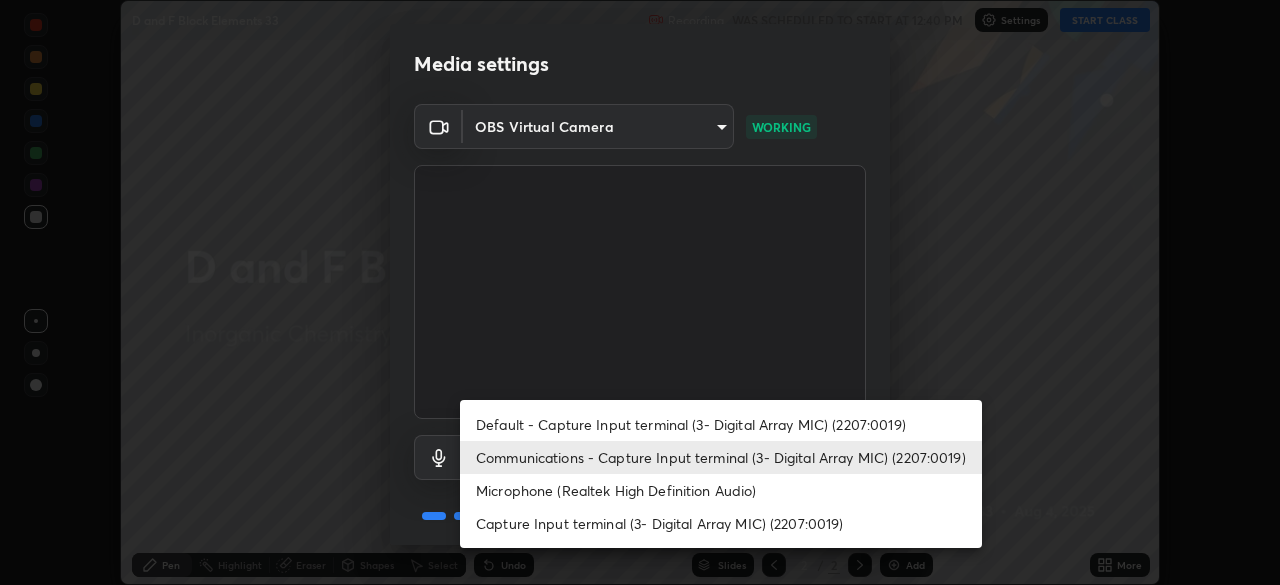 click on "Microphone (Realtek High Definition Audio)" at bounding box center [721, 490] 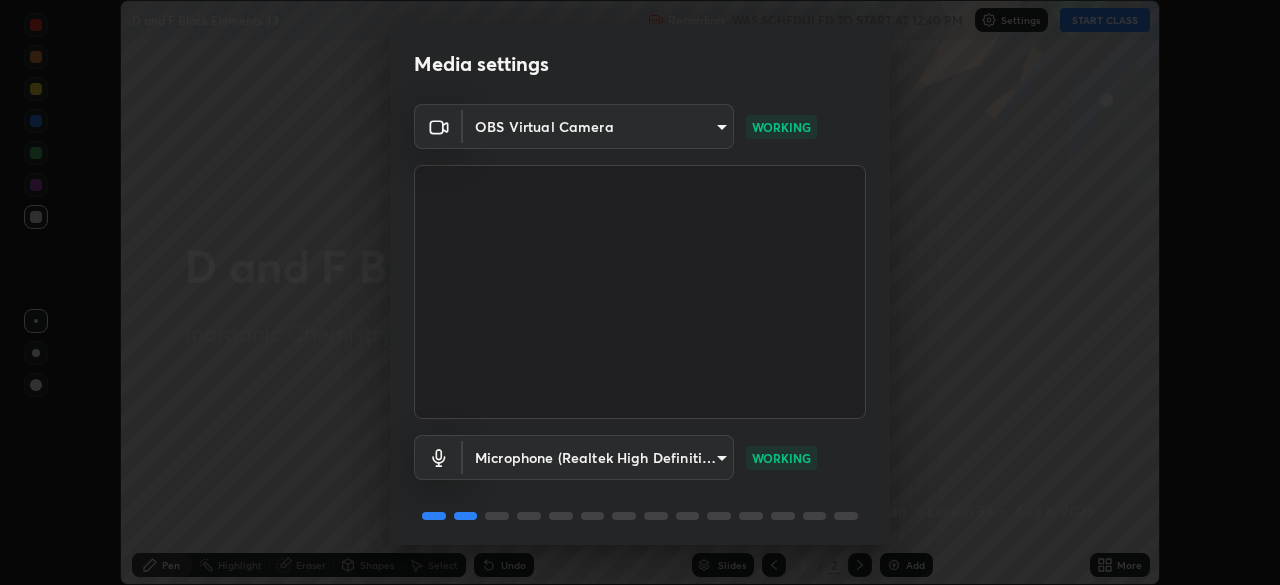 scroll, scrollTop: 71, scrollLeft: 0, axis: vertical 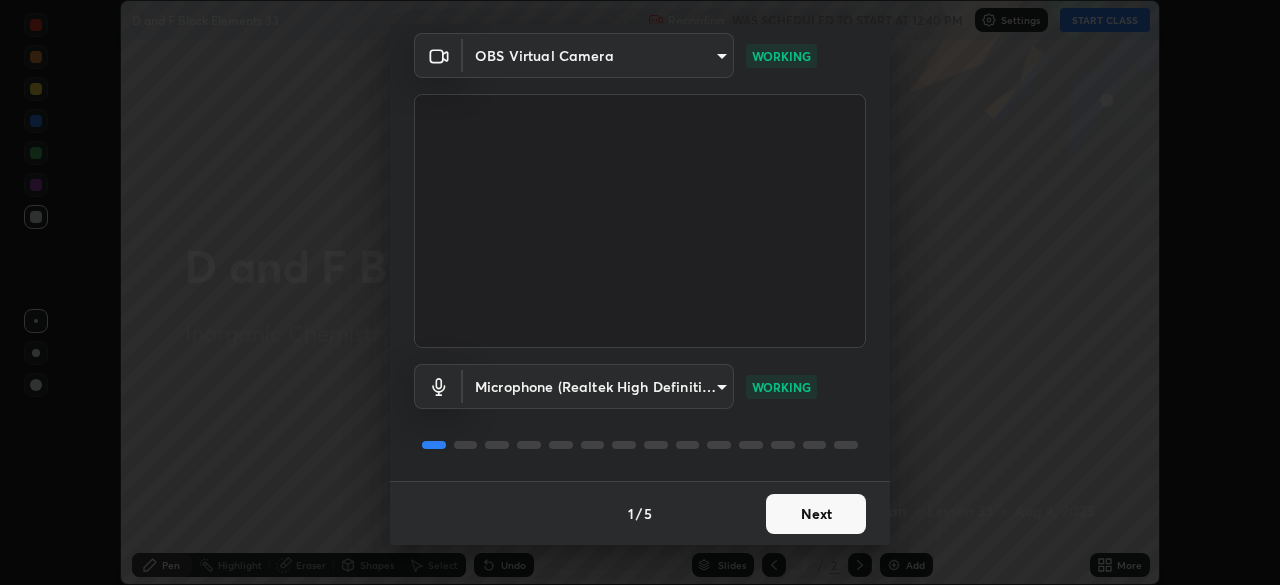 click on "Next" at bounding box center (816, 514) 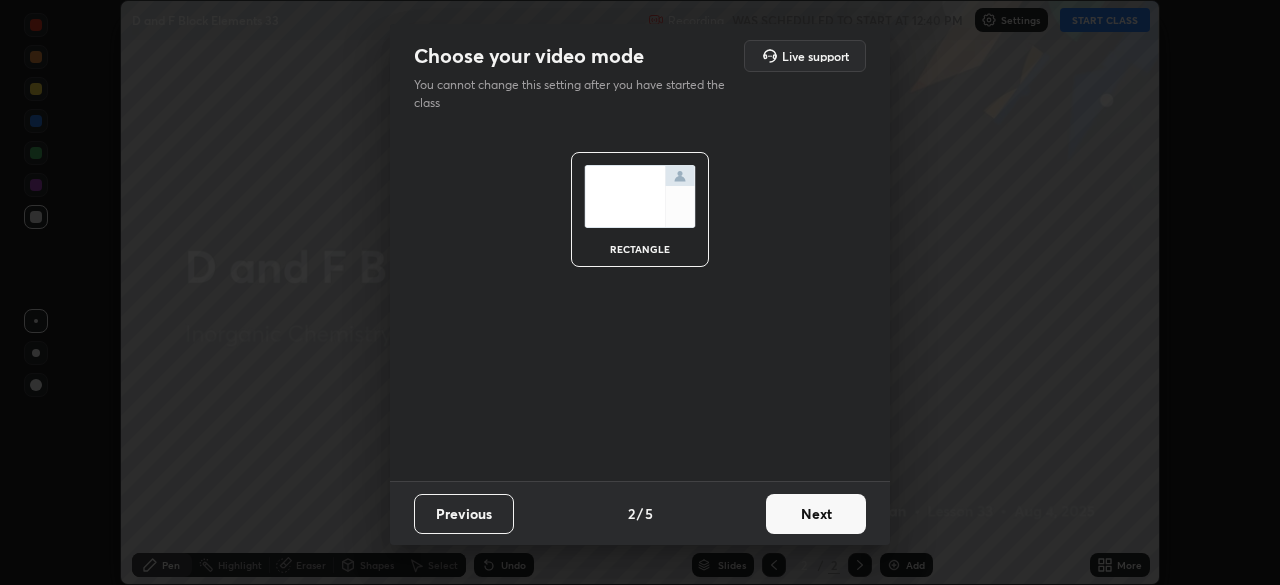 click on "Next" at bounding box center (816, 514) 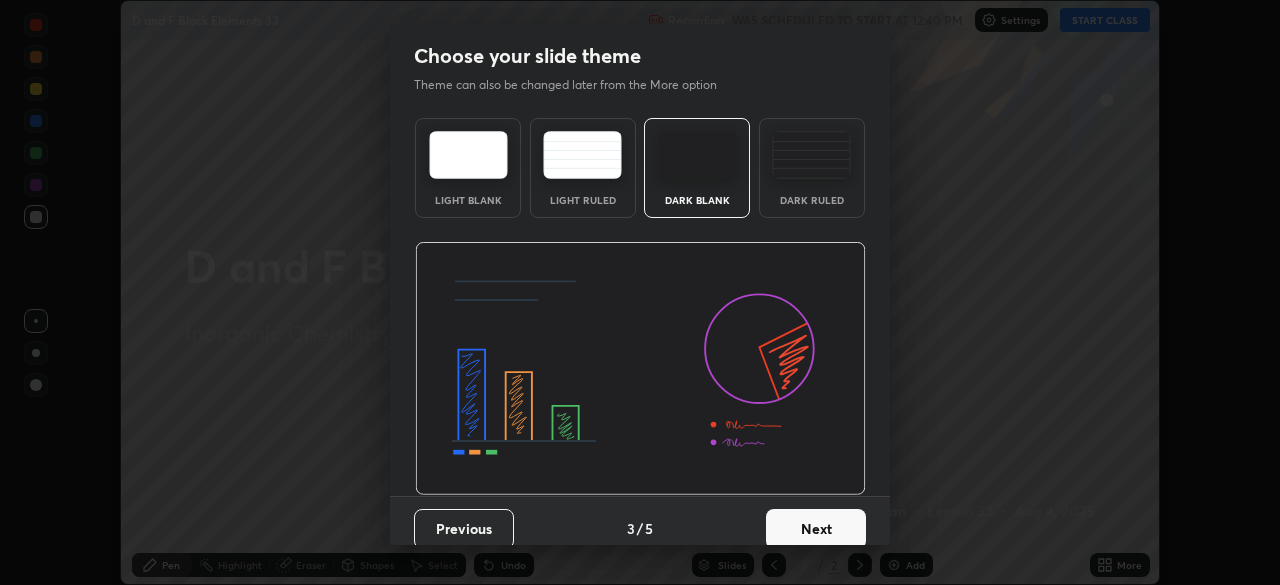 click on "Next" at bounding box center [816, 529] 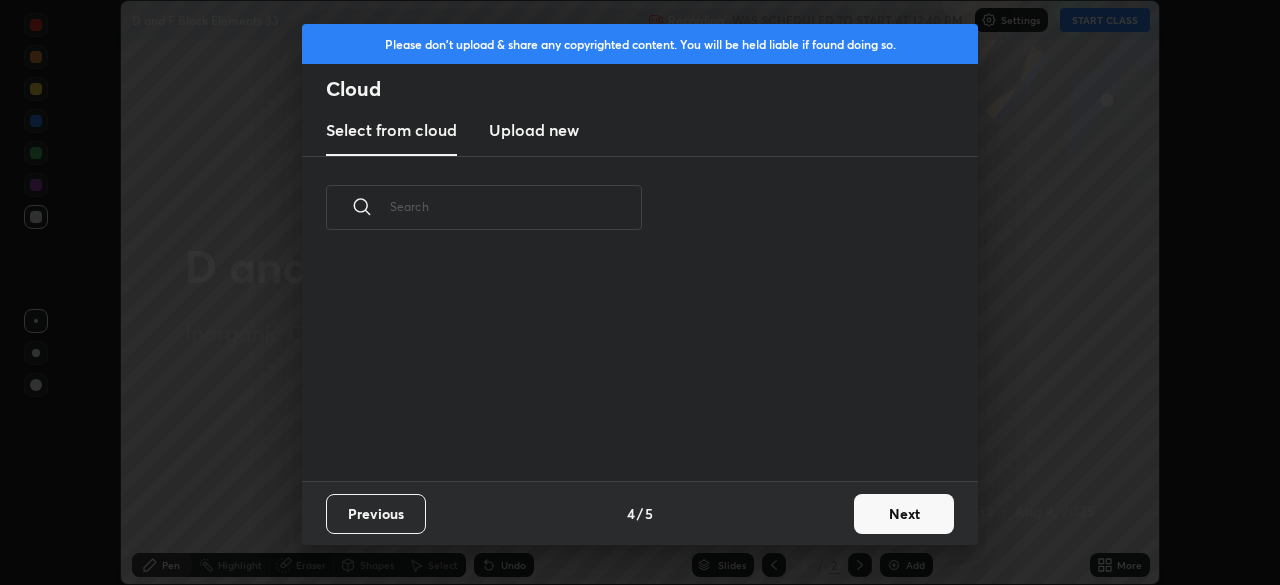 click on "Next" at bounding box center (904, 514) 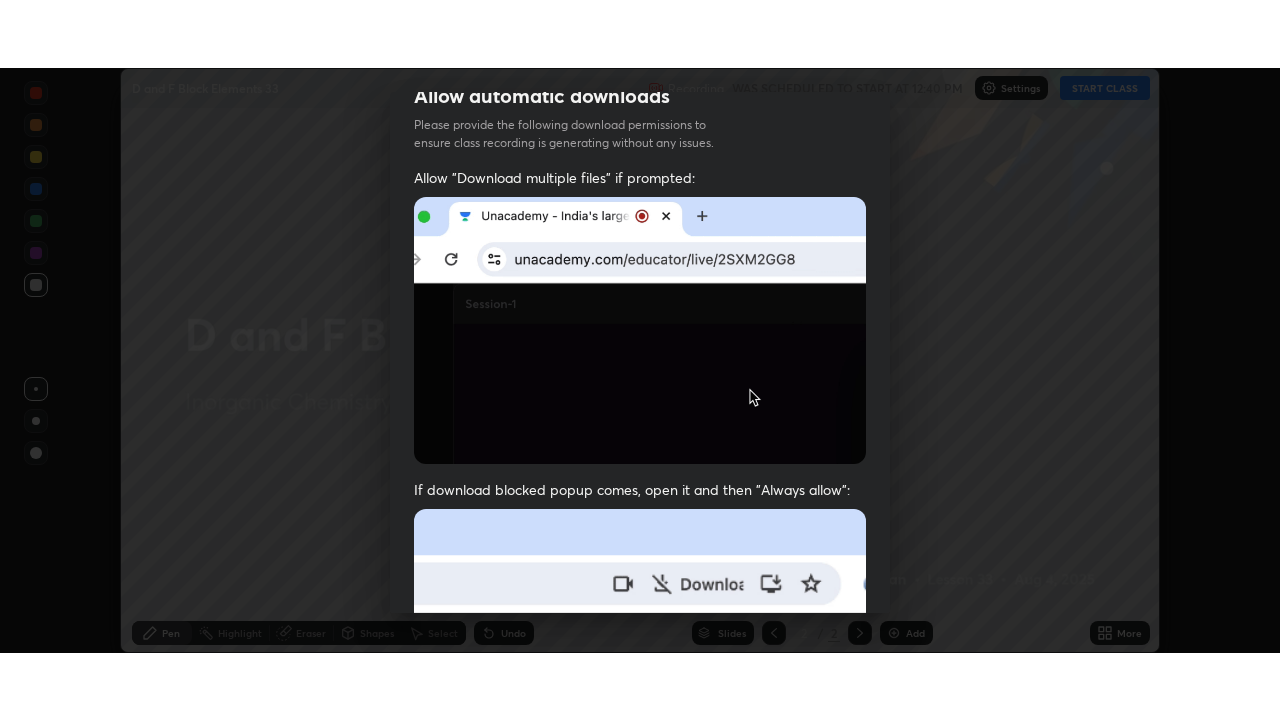 scroll, scrollTop: 479, scrollLeft: 0, axis: vertical 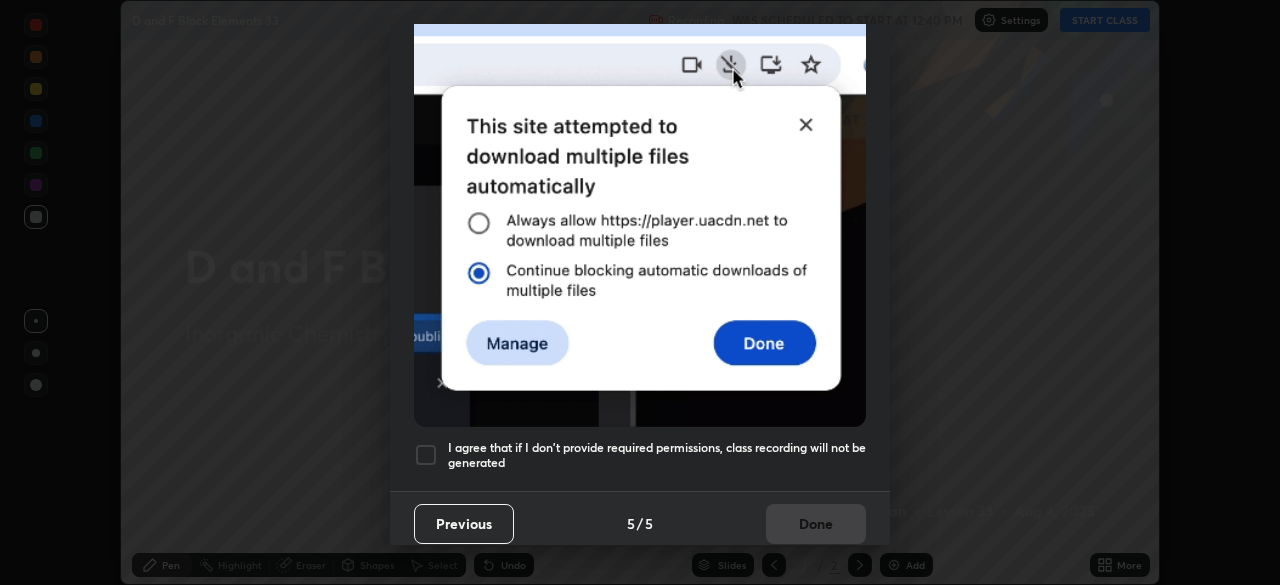 click at bounding box center [426, 455] 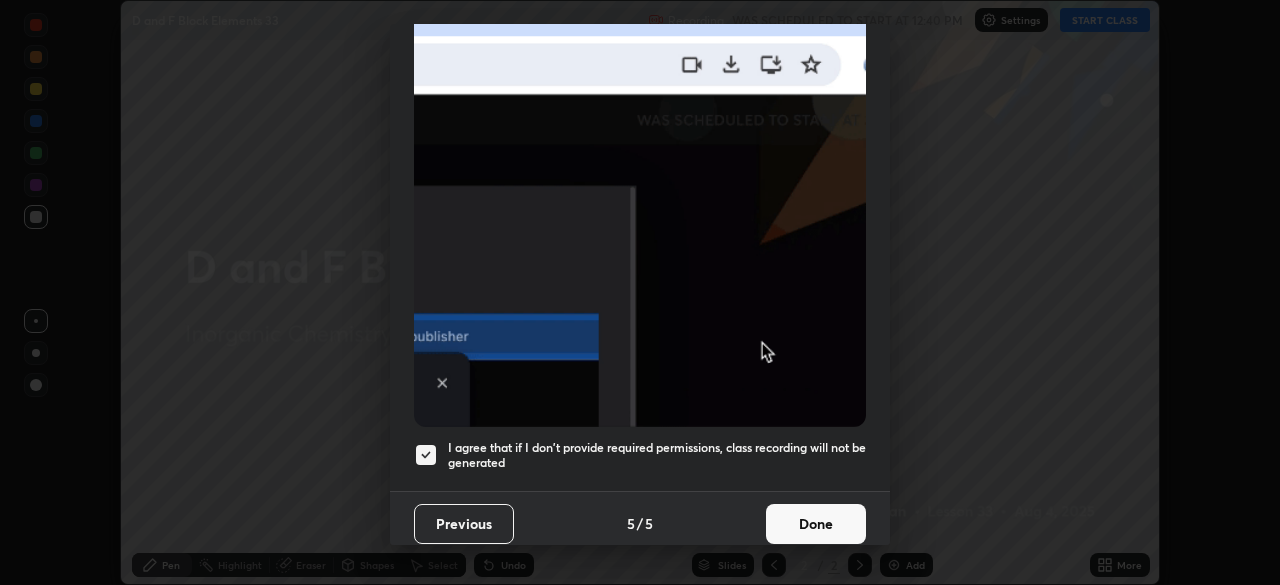 click on "Done" at bounding box center (816, 524) 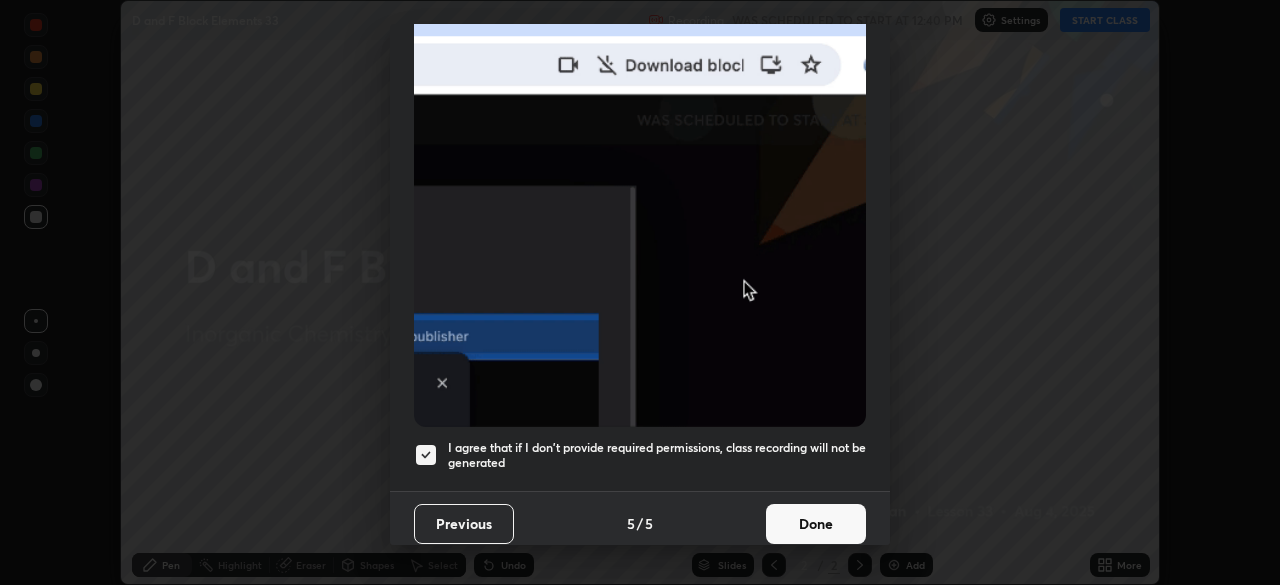 click on "Done" at bounding box center [816, 524] 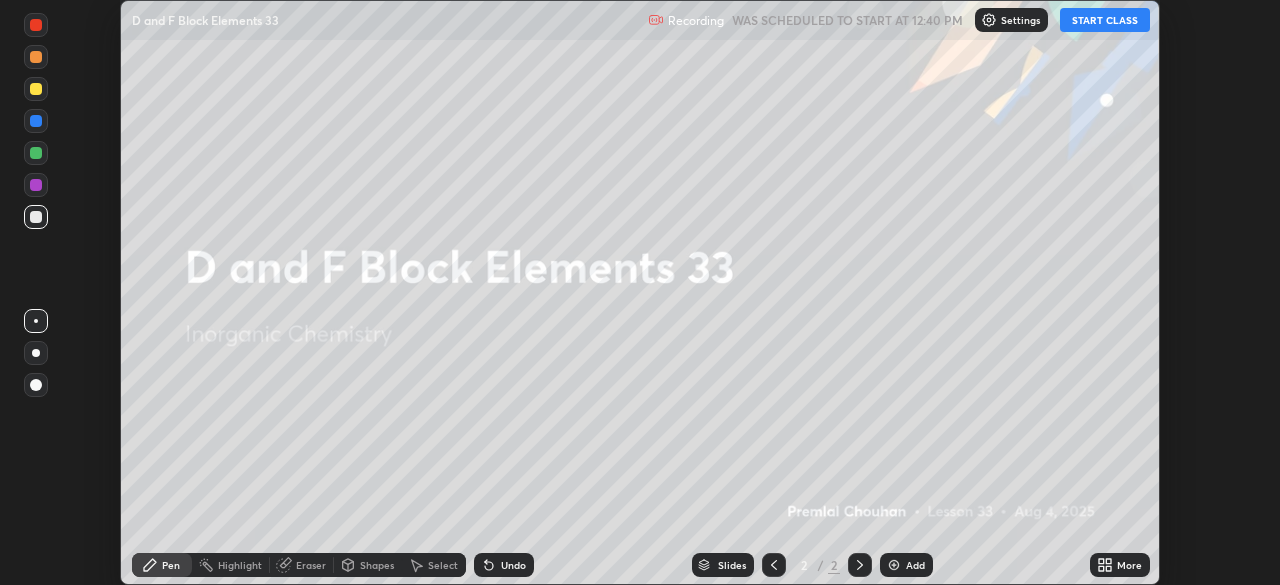 click on "START CLASS" at bounding box center (1105, 20) 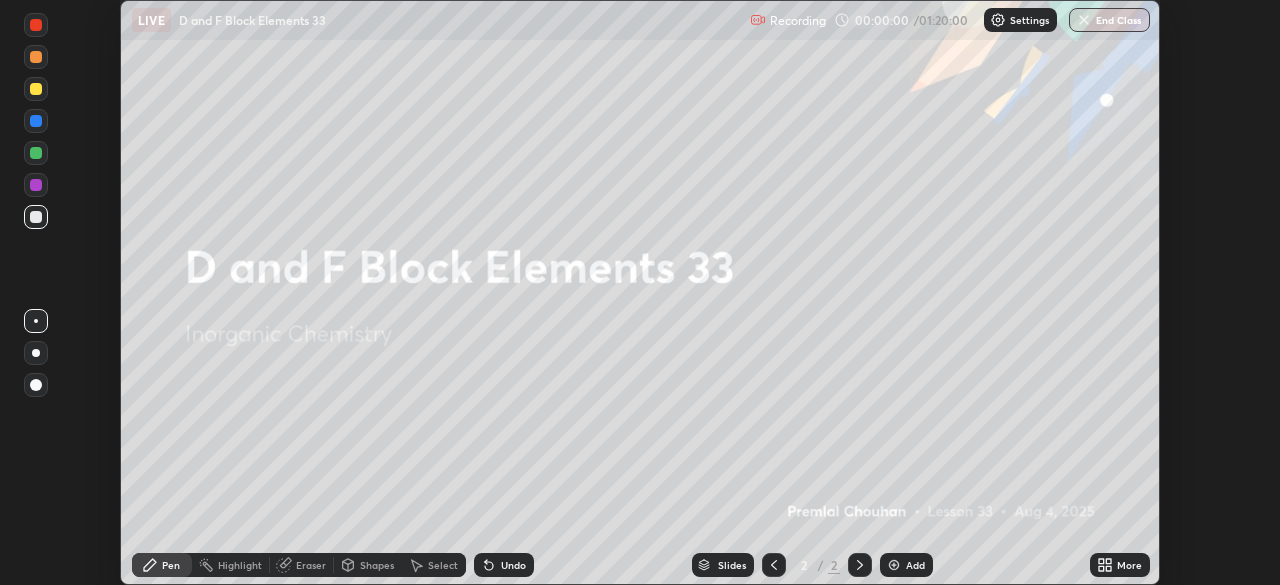 click 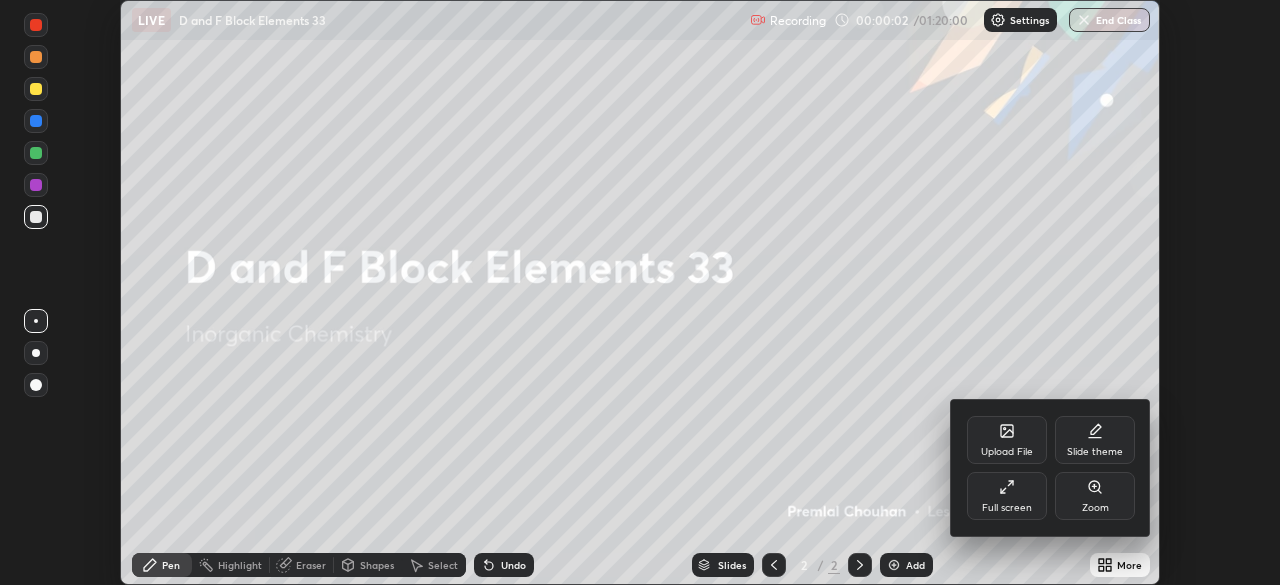 click at bounding box center (640, 292) 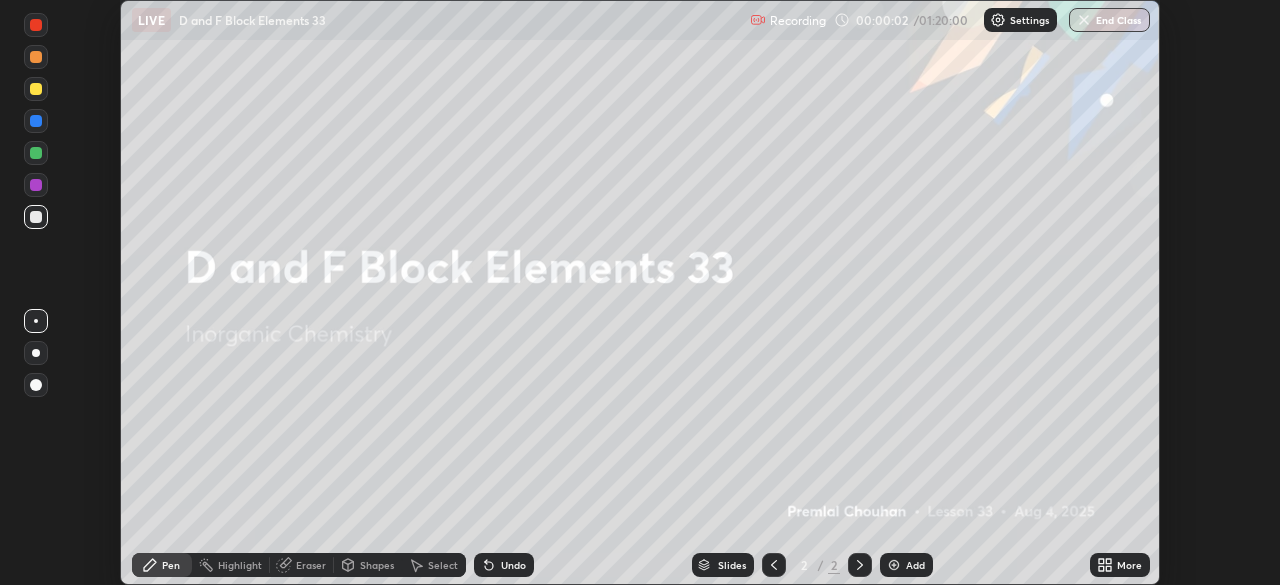 click 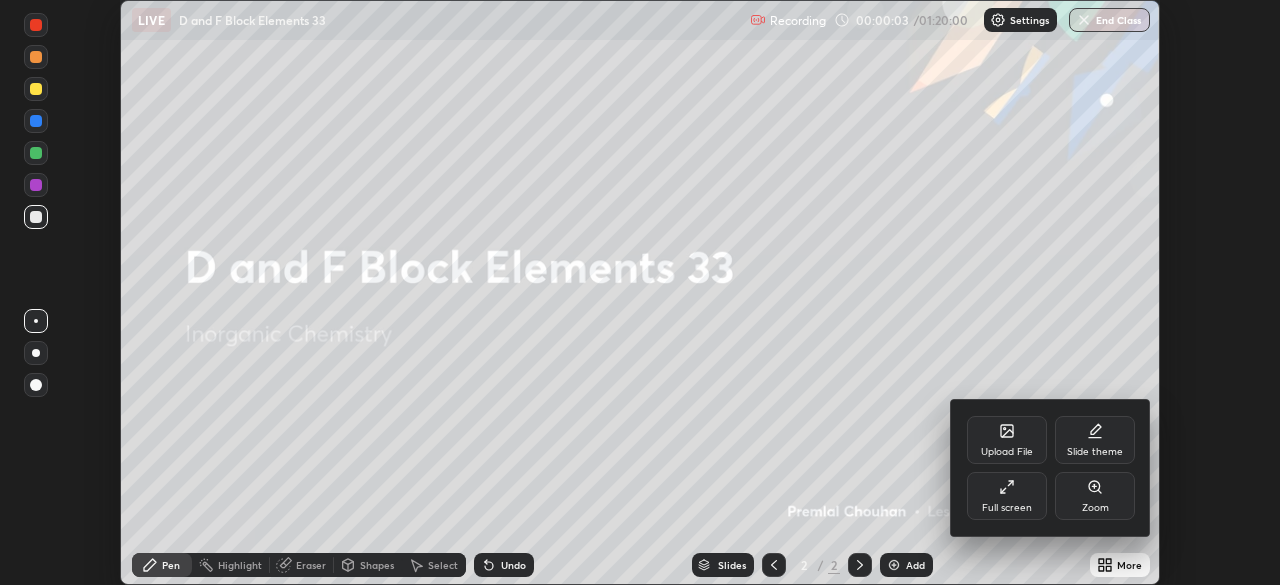 click on "Full screen" at bounding box center [1007, 508] 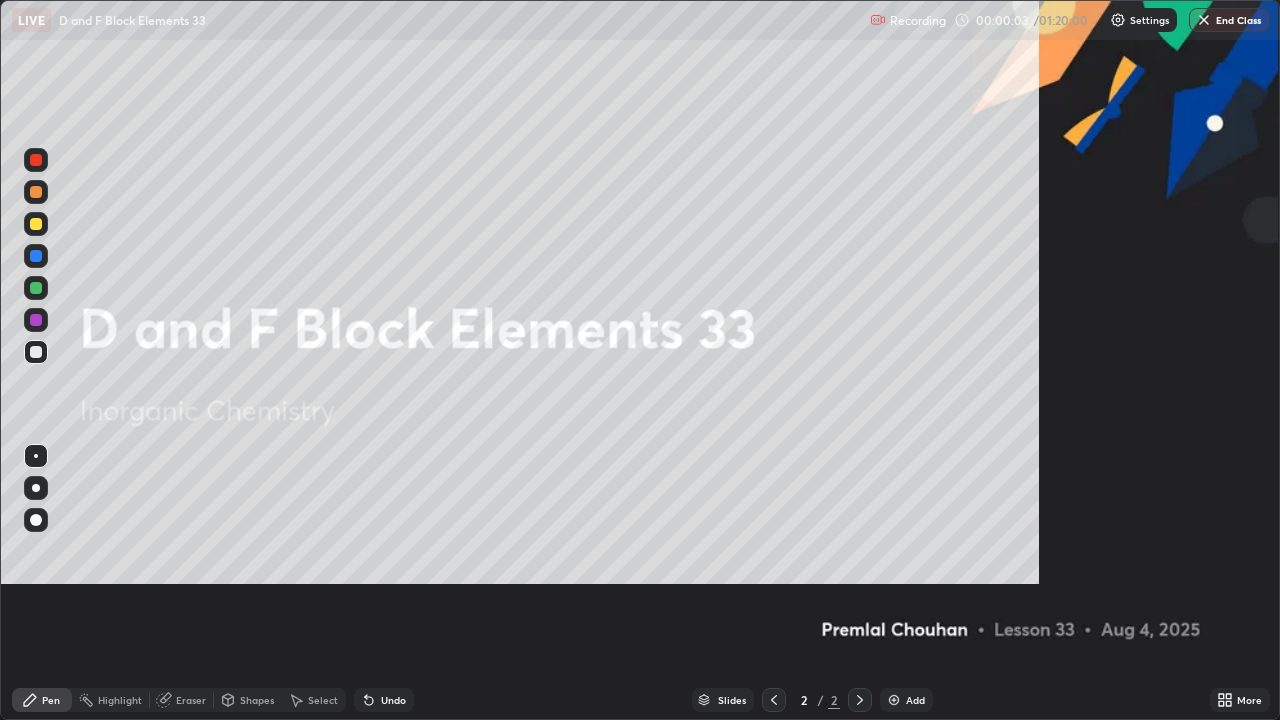 scroll, scrollTop: 99280, scrollLeft: 98720, axis: both 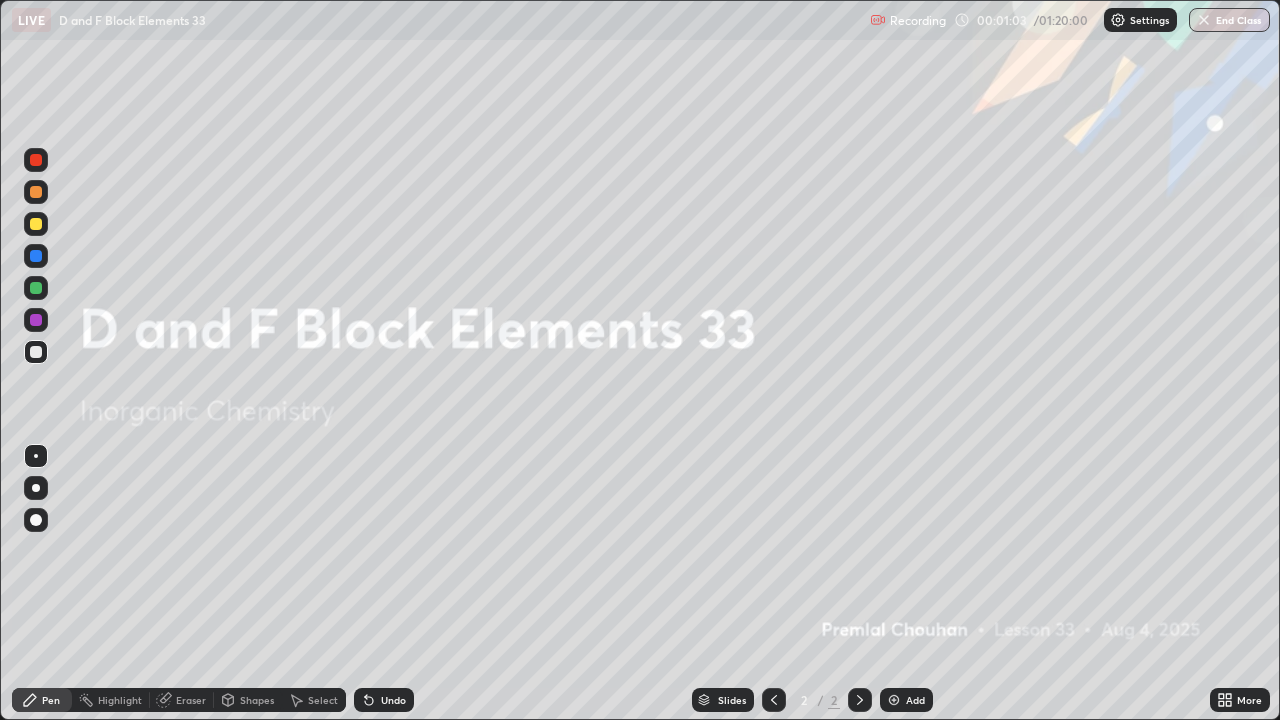 click at bounding box center [894, 700] 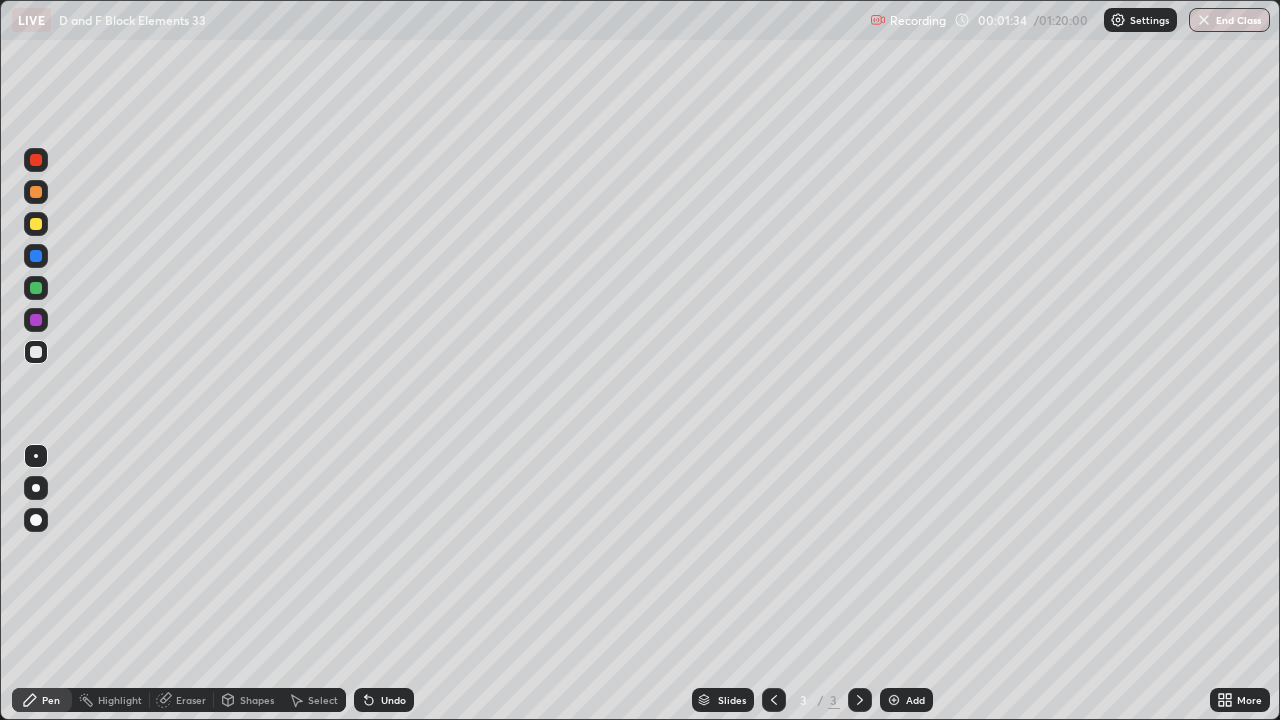 click at bounding box center (36, 224) 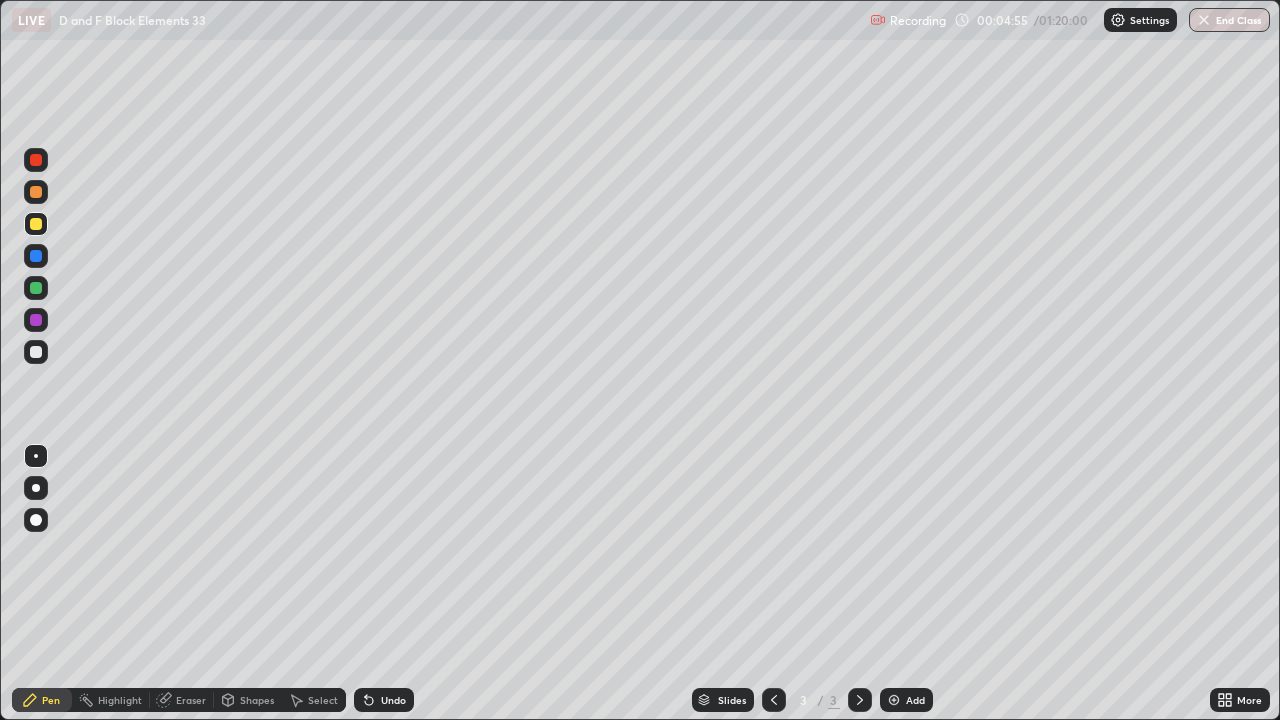 click at bounding box center [36, 352] 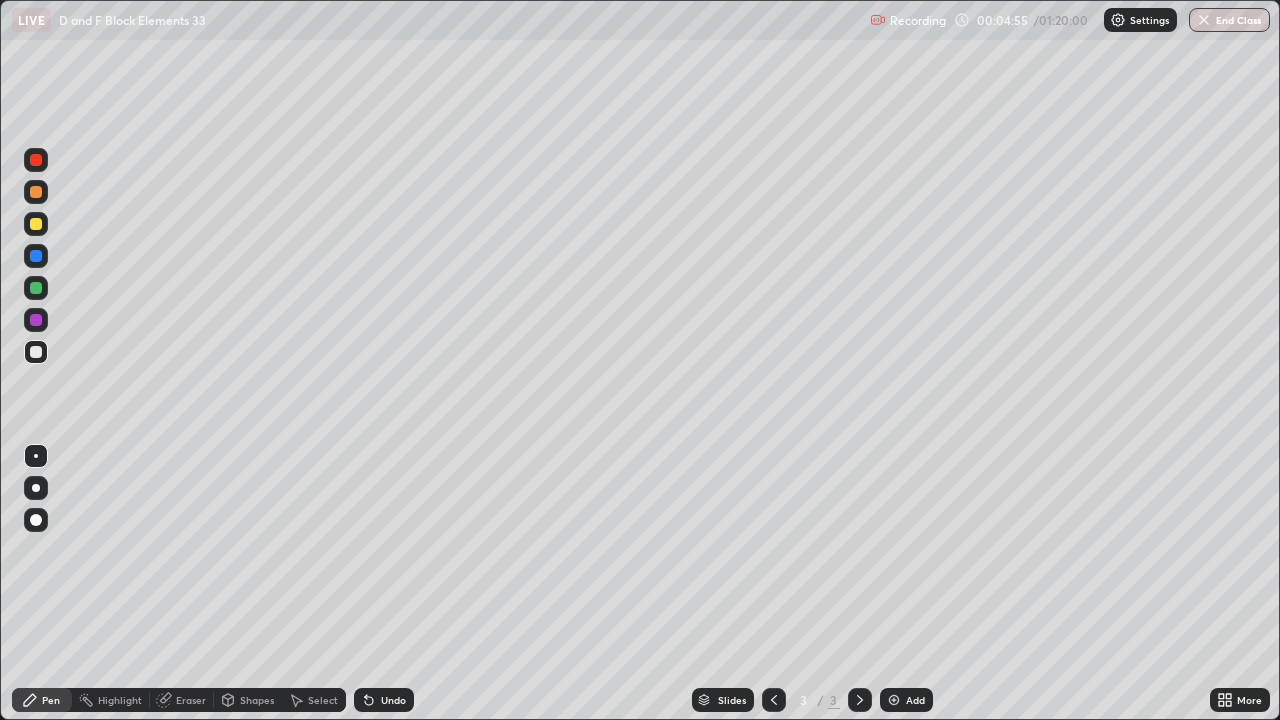 click at bounding box center (36, 352) 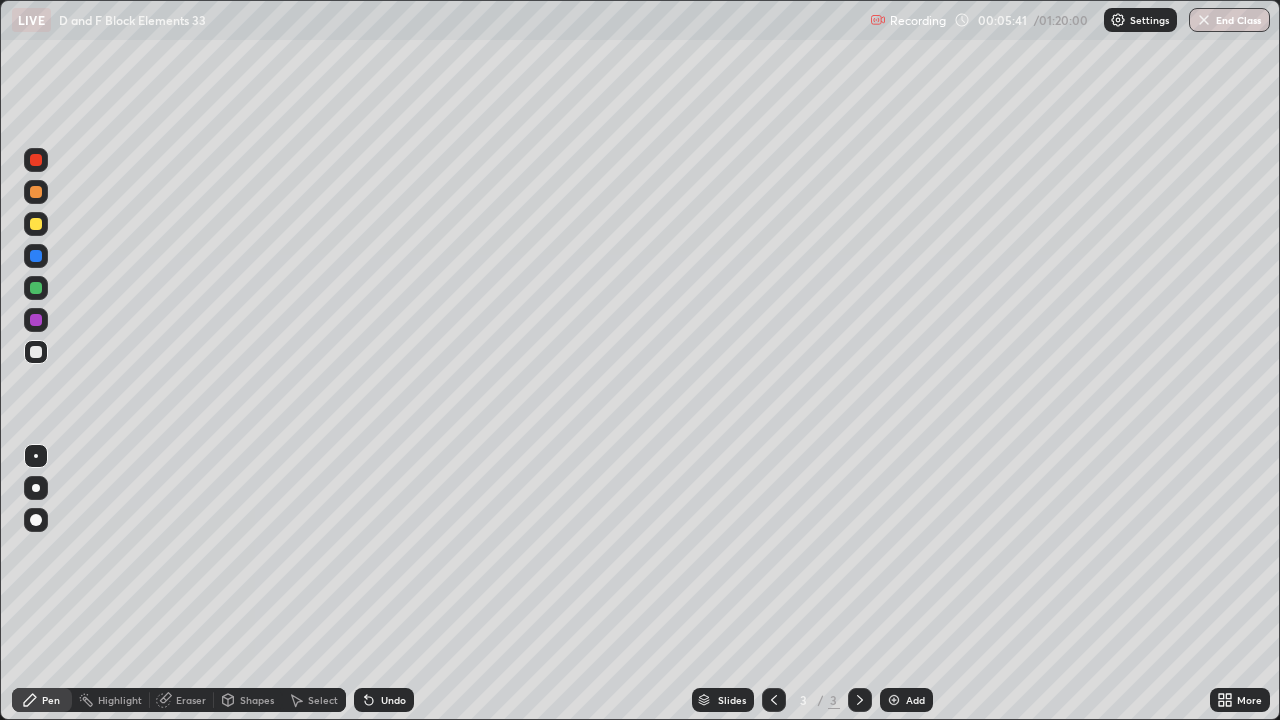 click at bounding box center [36, 288] 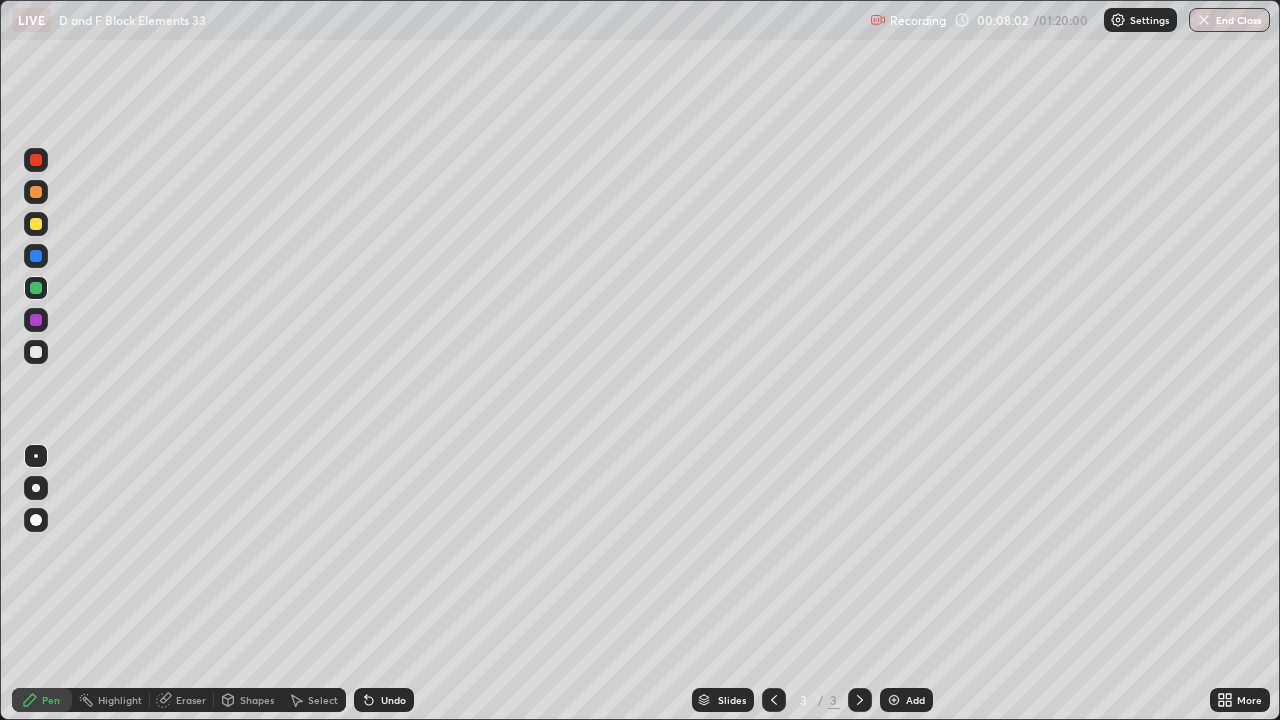 click 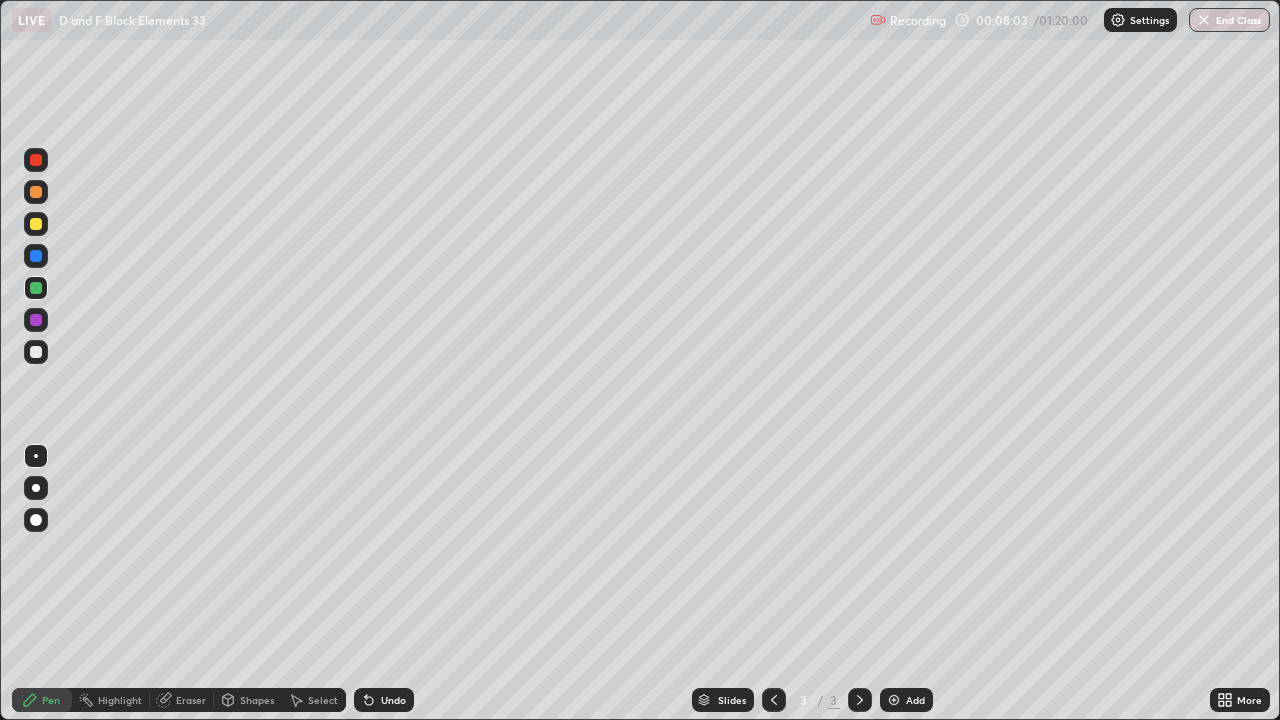 click at bounding box center (894, 700) 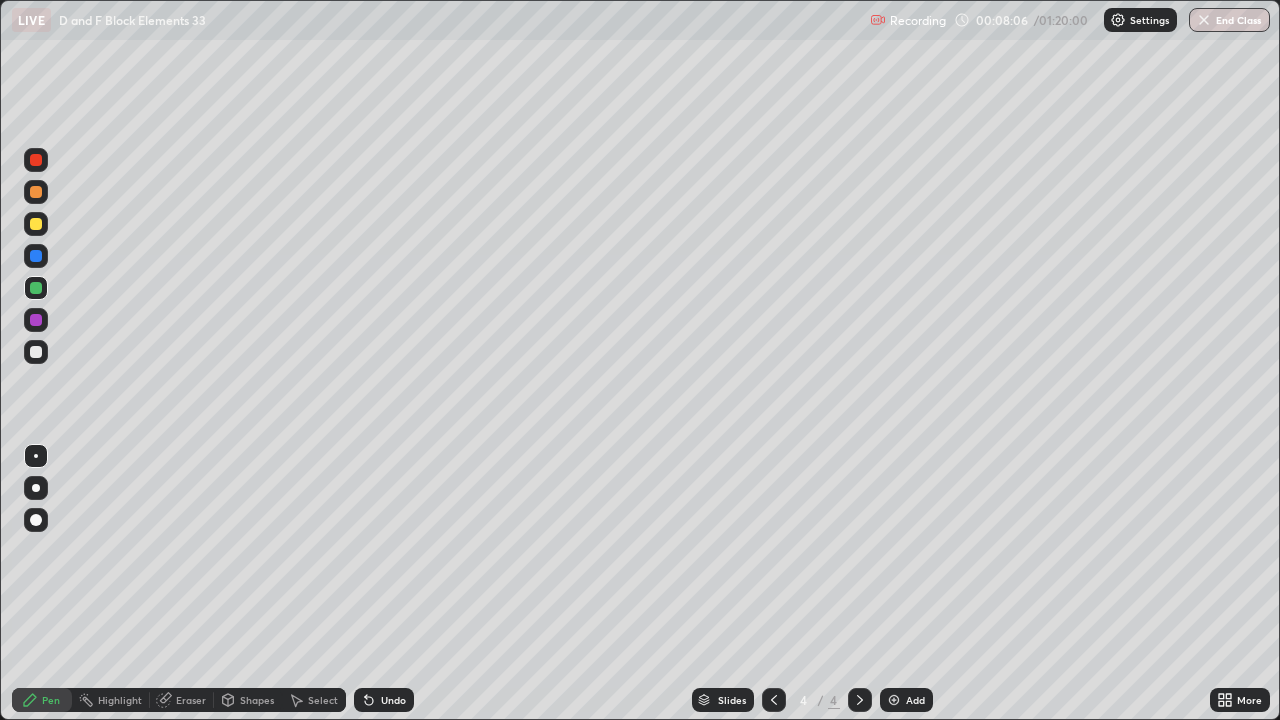 click at bounding box center (36, 224) 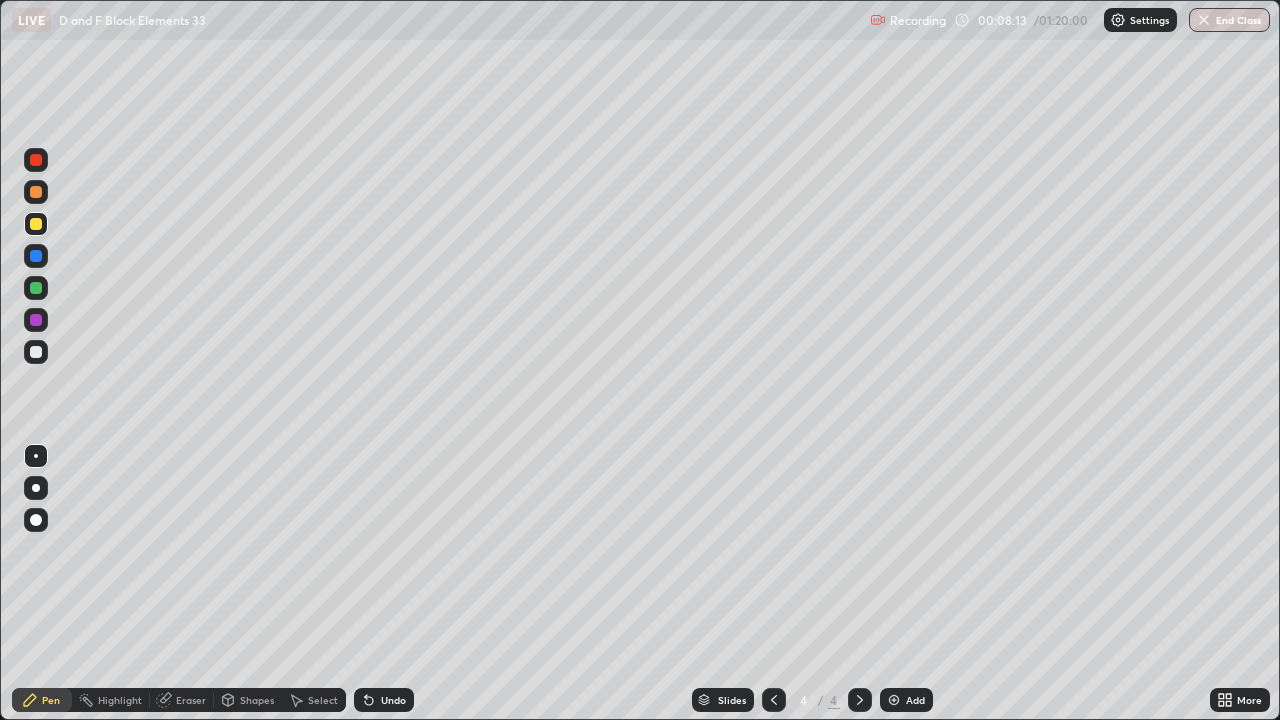 click at bounding box center [36, 224] 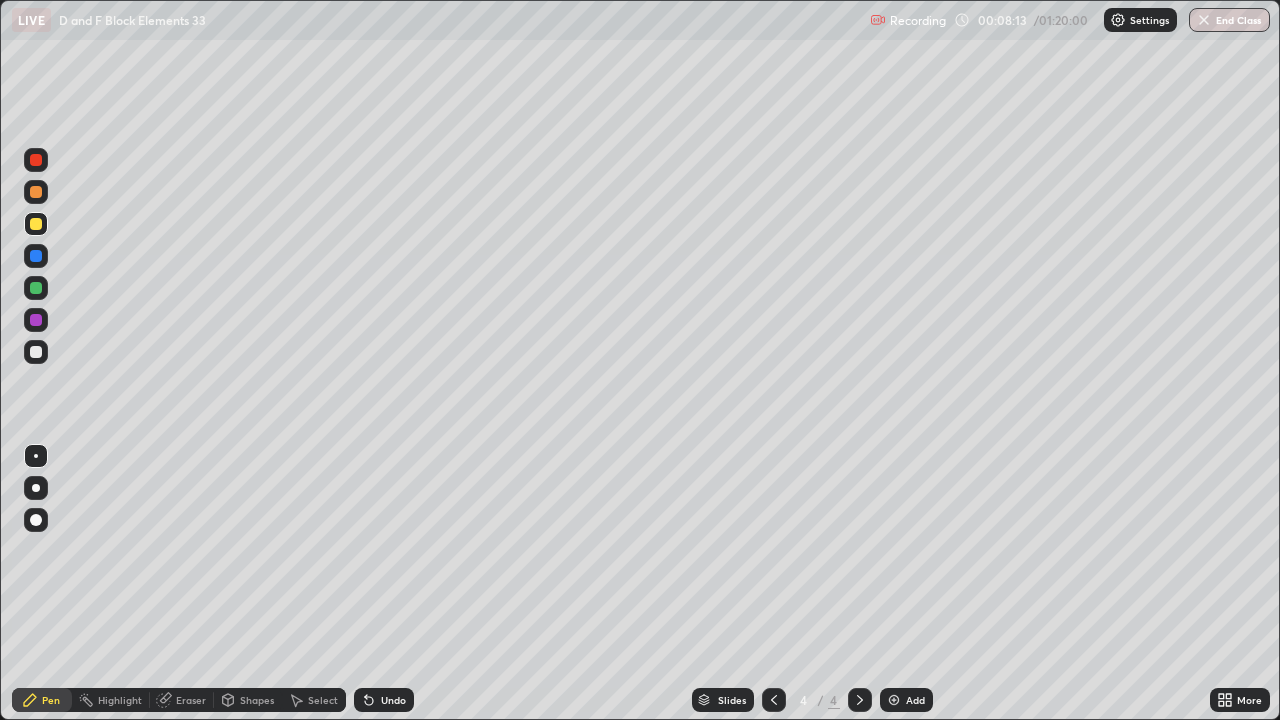 click at bounding box center [36, 224] 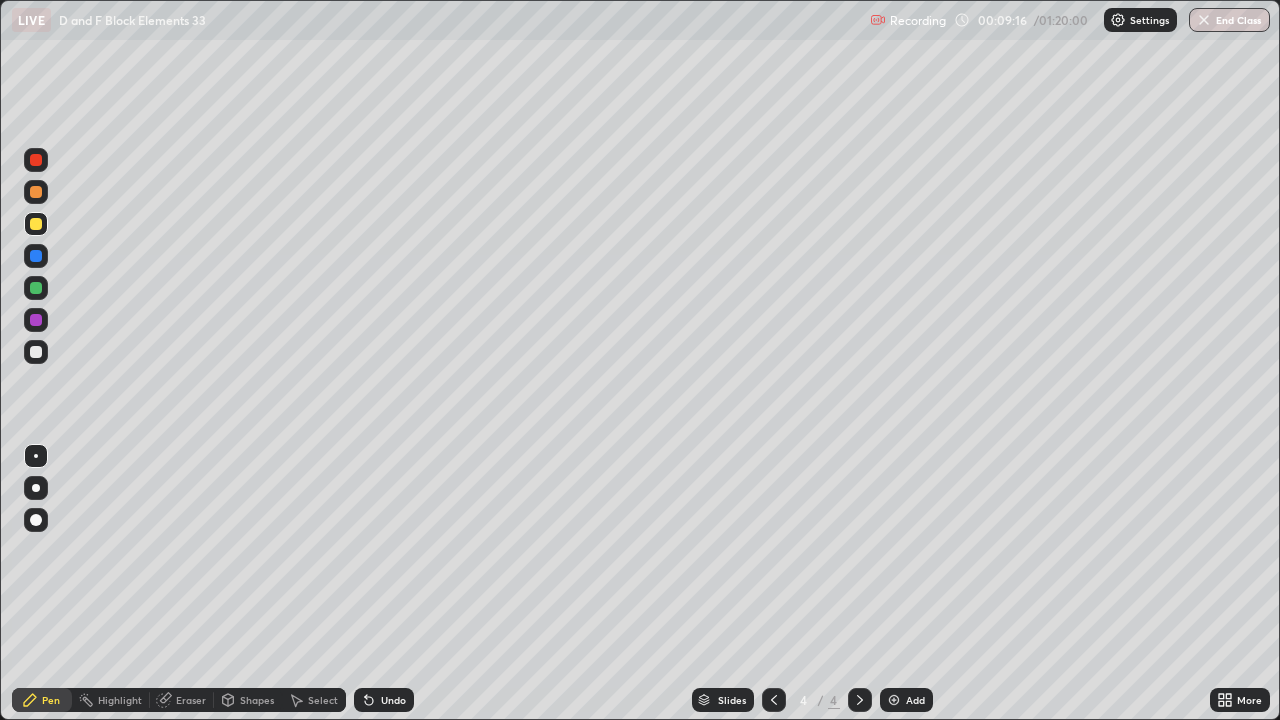 click on "Eraser" at bounding box center (191, 700) 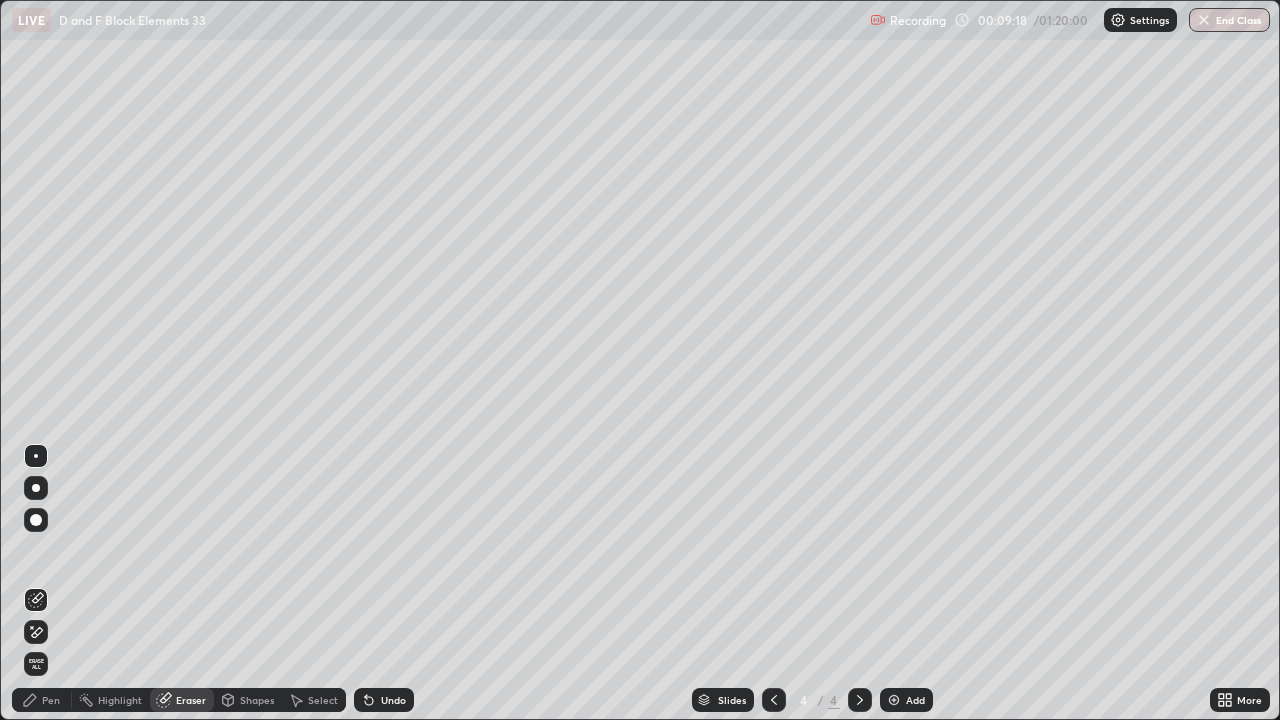 click on "Pen" at bounding box center [51, 700] 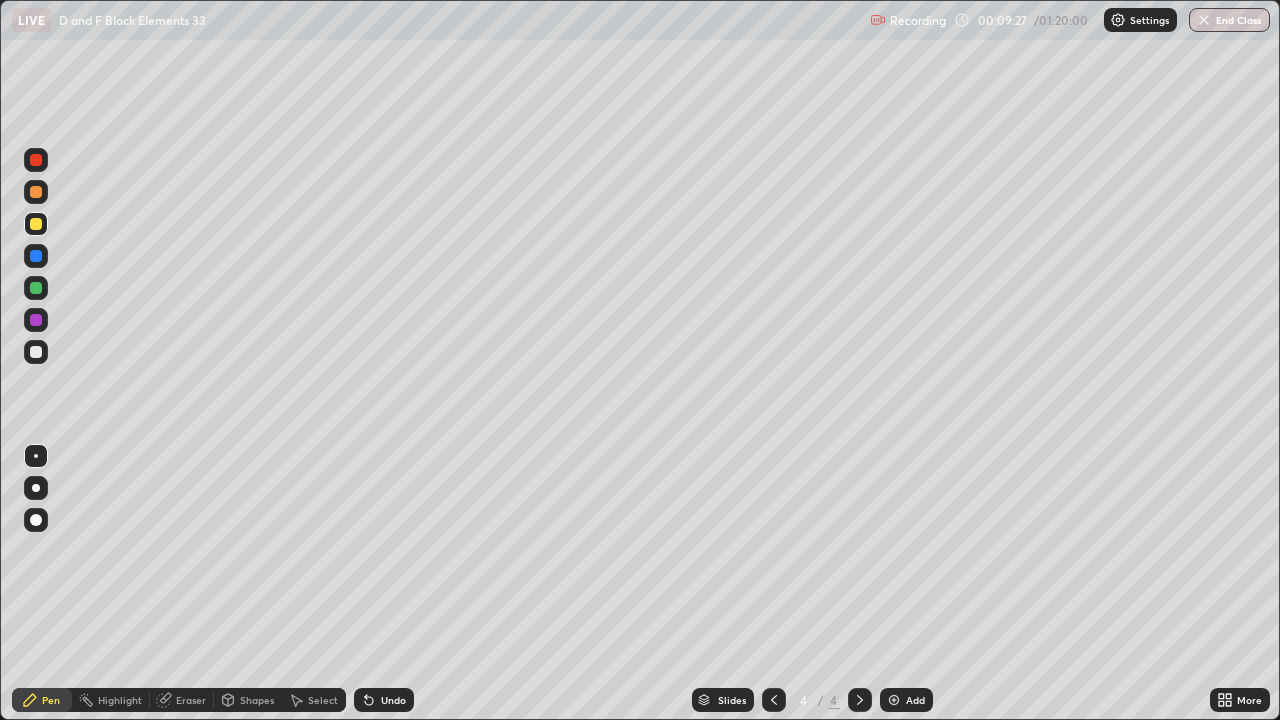 click at bounding box center (36, 288) 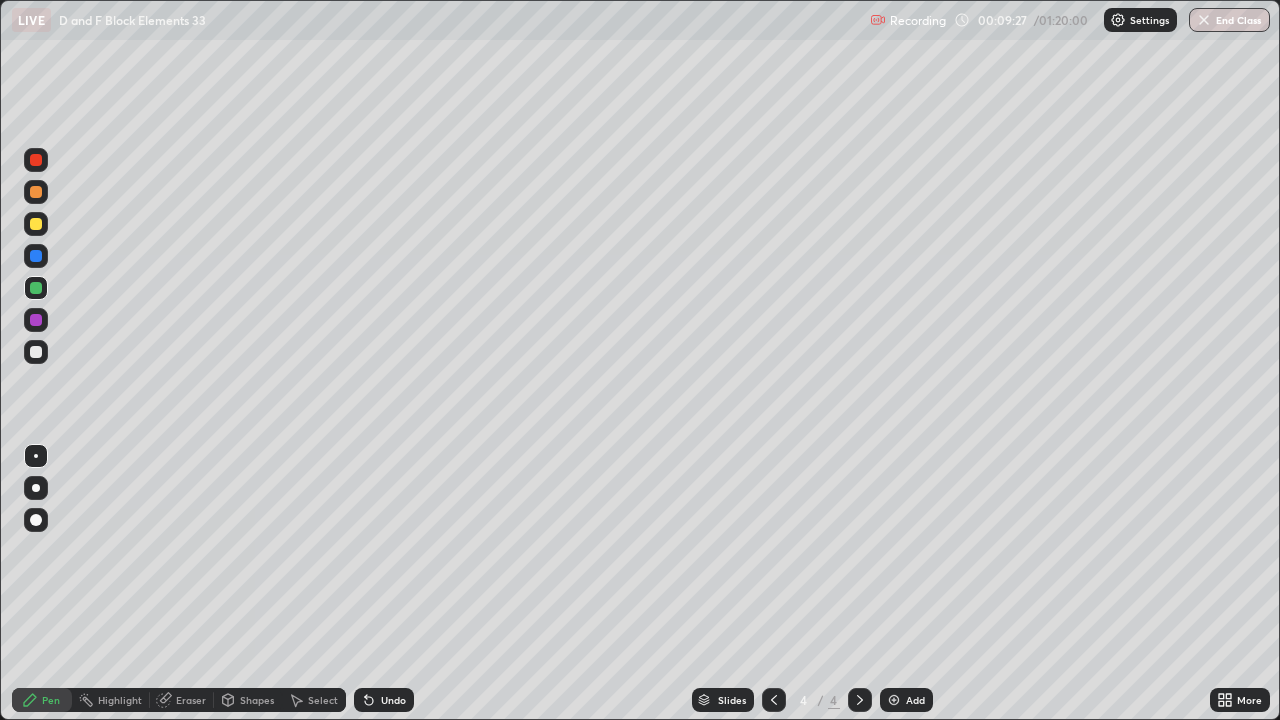 click at bounding box center (36, 288) 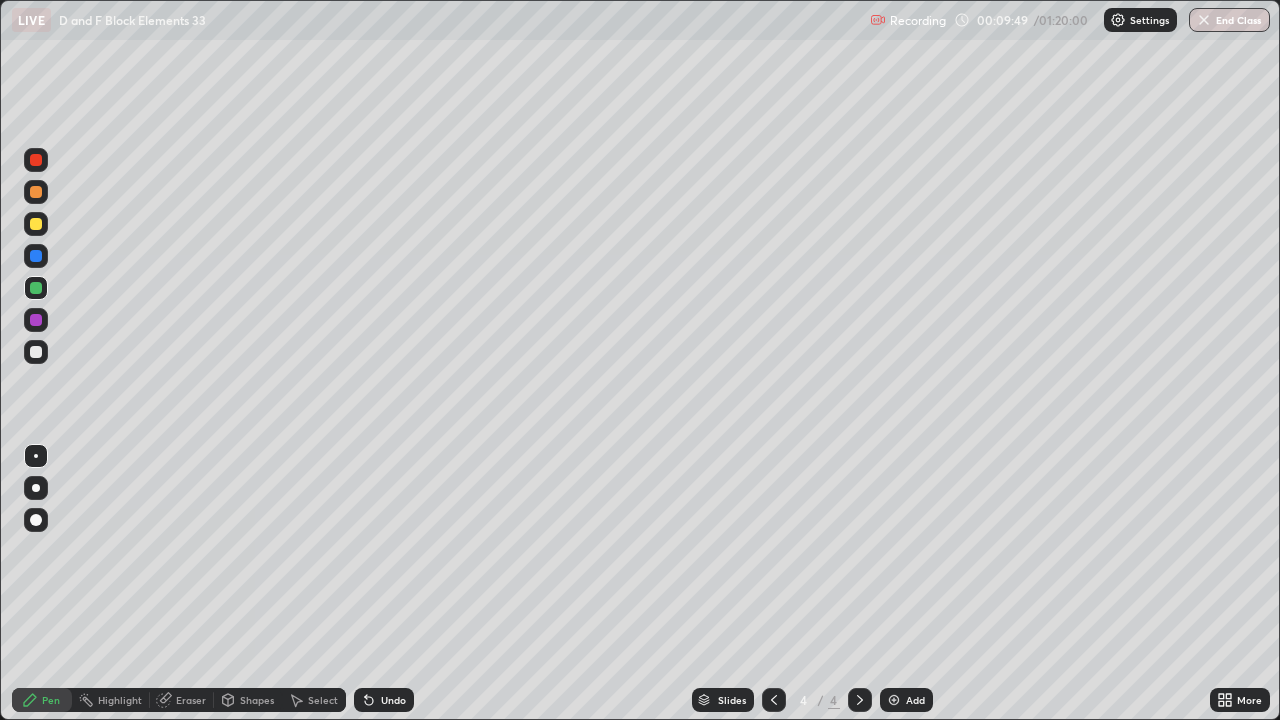 click on "Eraser" at bounding box center [191, 700] 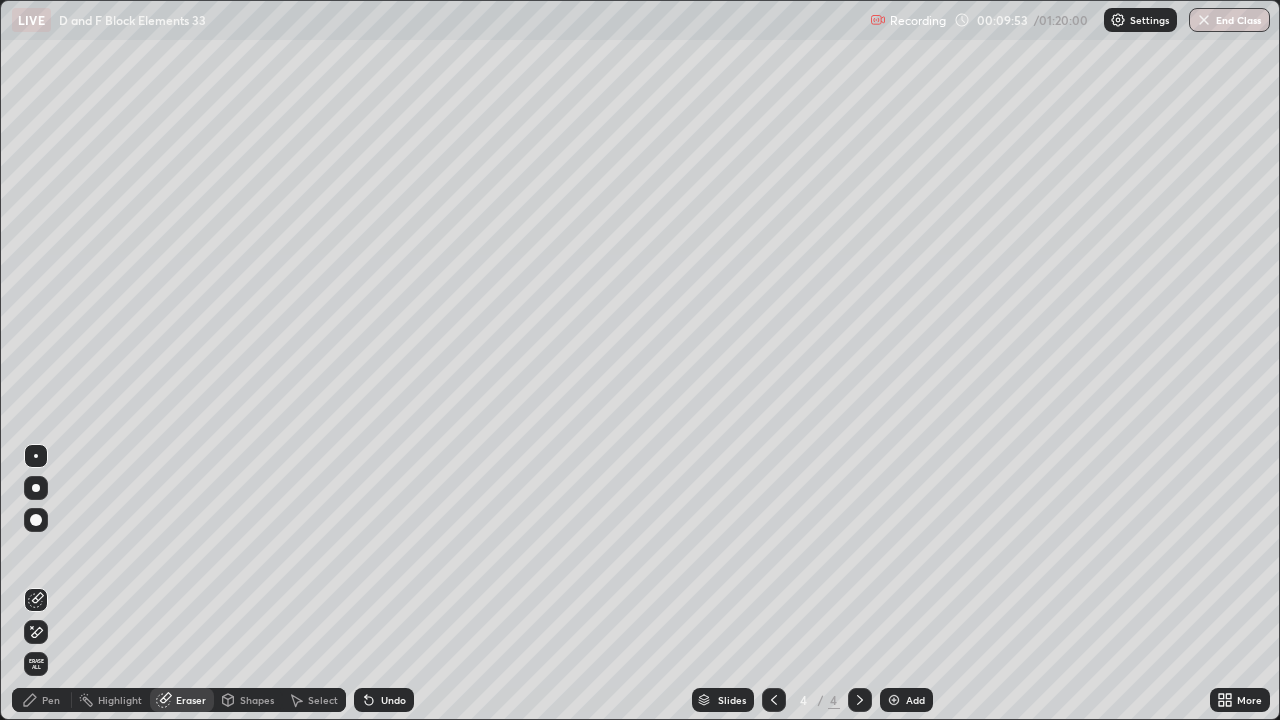 click on "Pen" at bounding box center [51, 700] 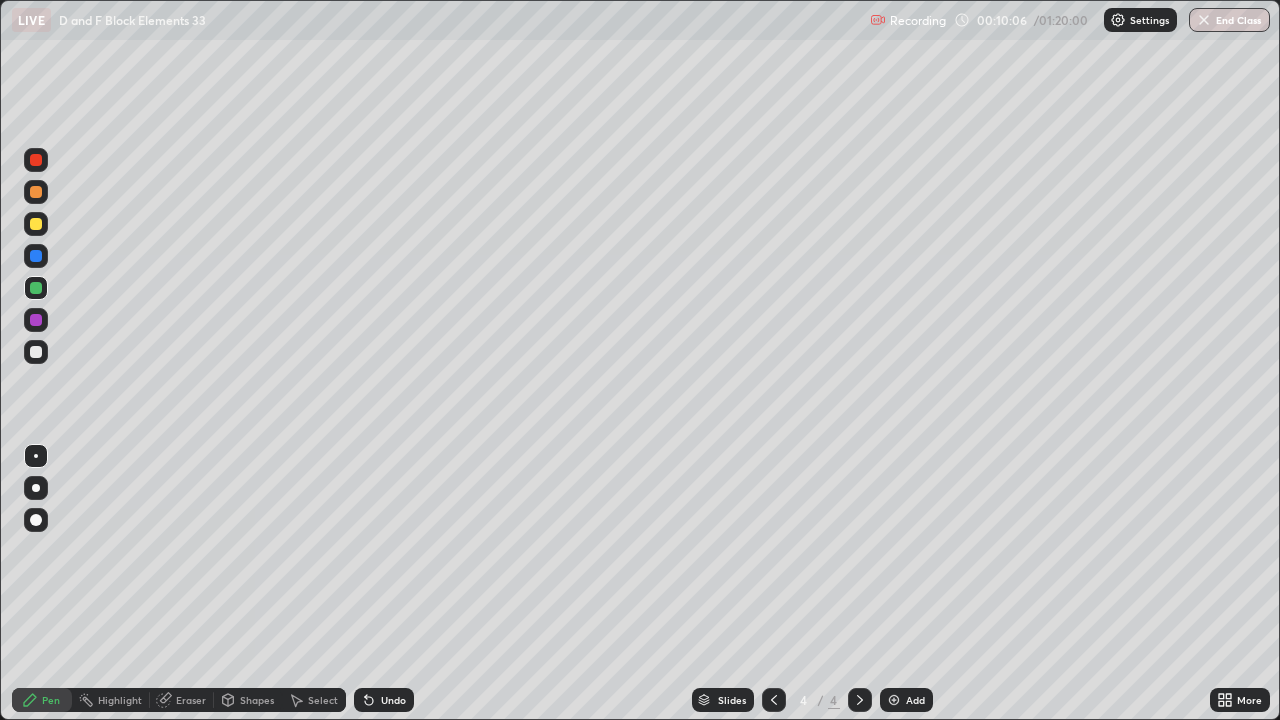 click on "Eraser" at bounding box center (191, 700) 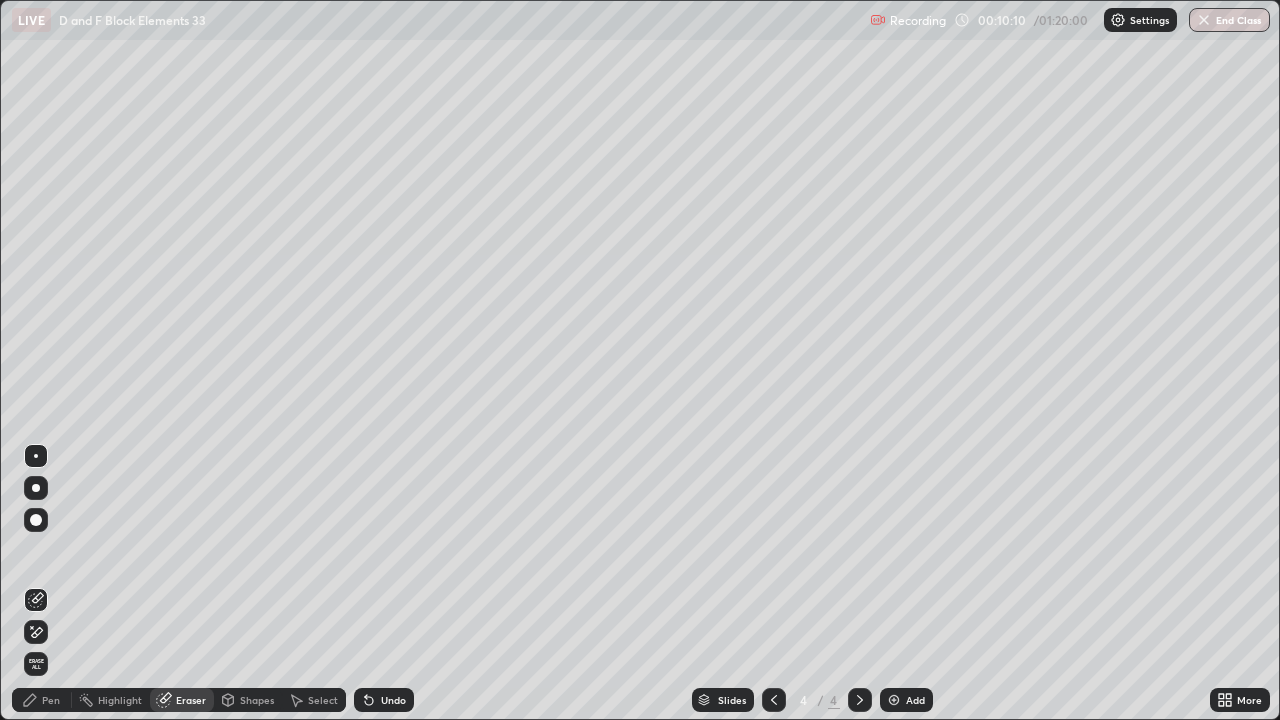 click on "Pen" at bounding box center [42, 700] 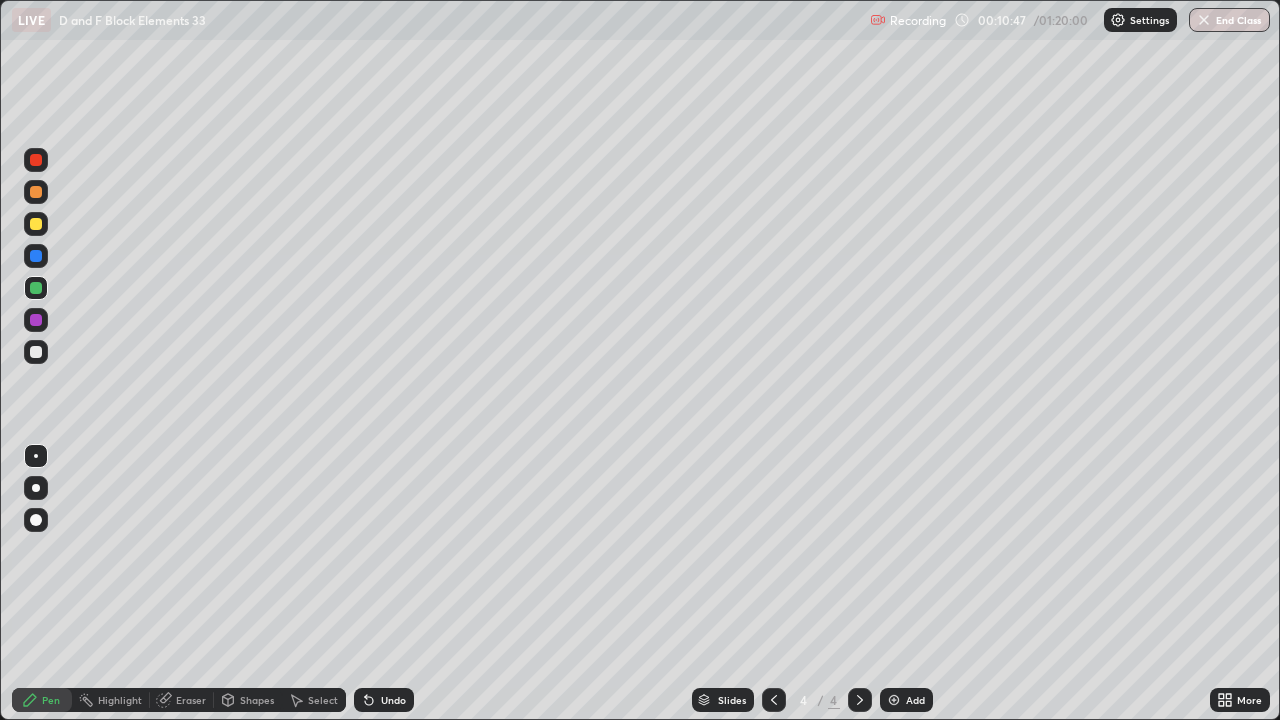 click at bounding box center [36, 192] 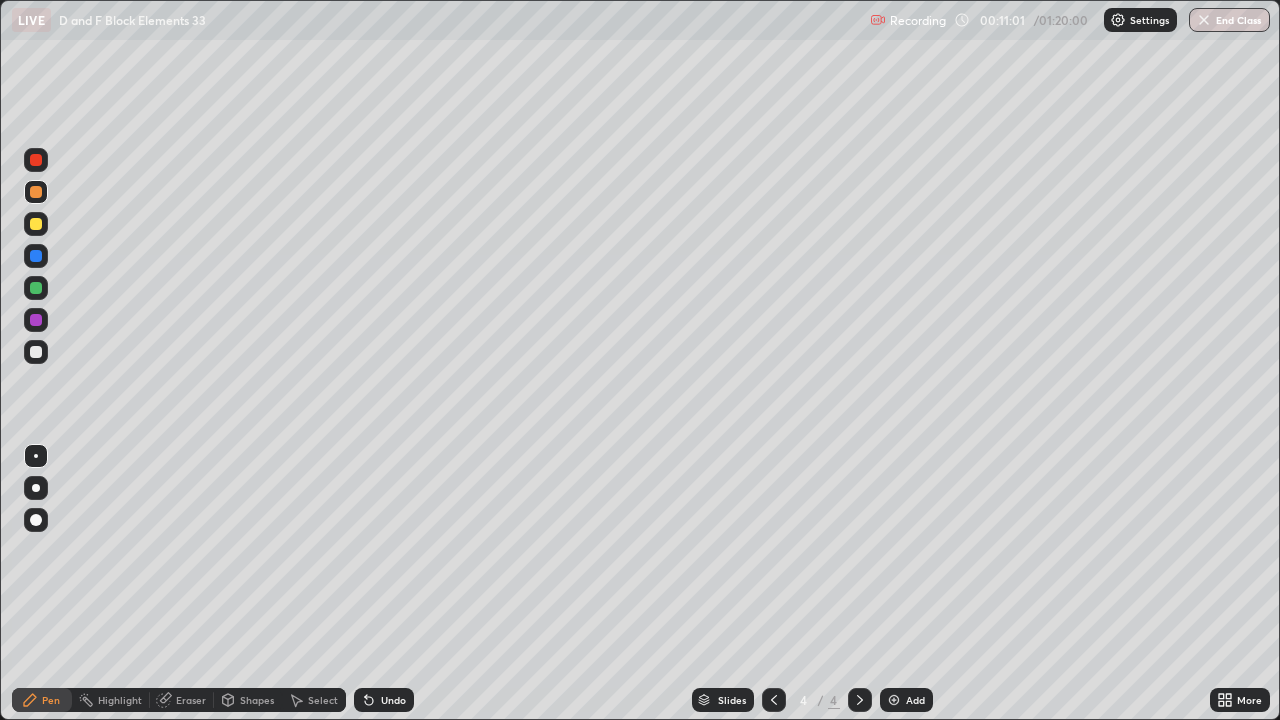 click on "Eraser" at bounding box center (191, 700) 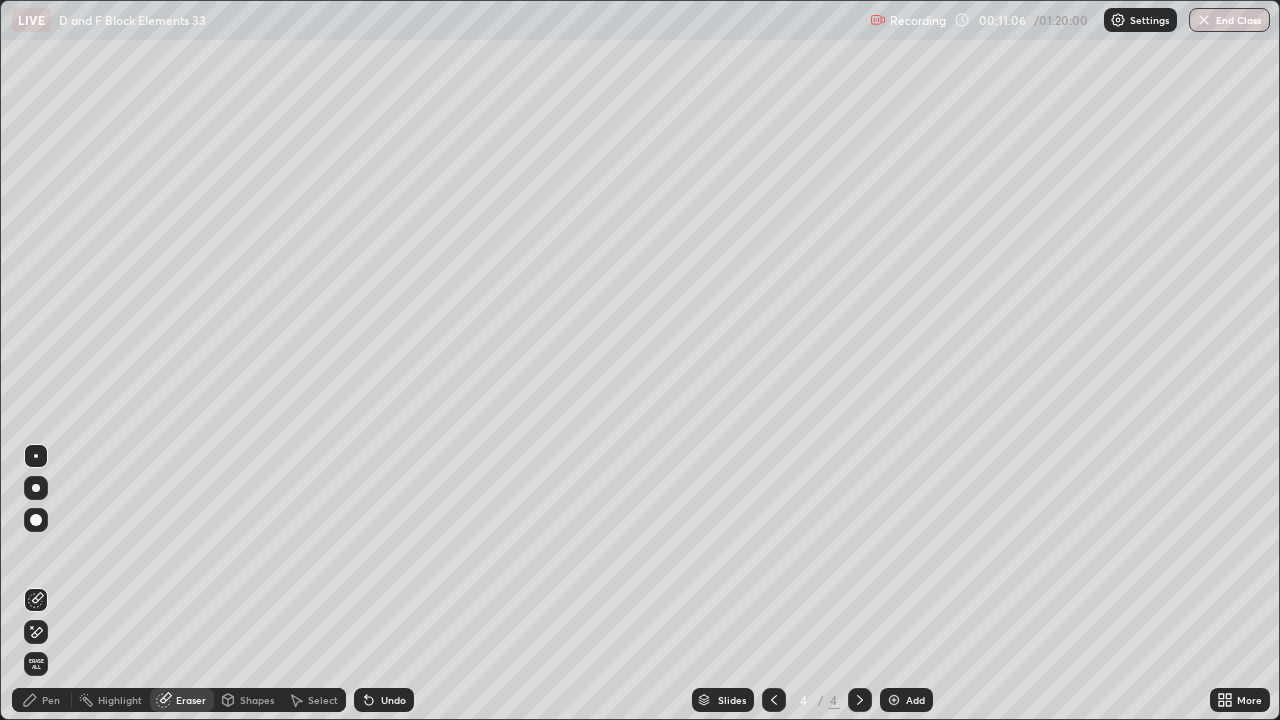 click on "Pen" at bounding box center [51, 700] 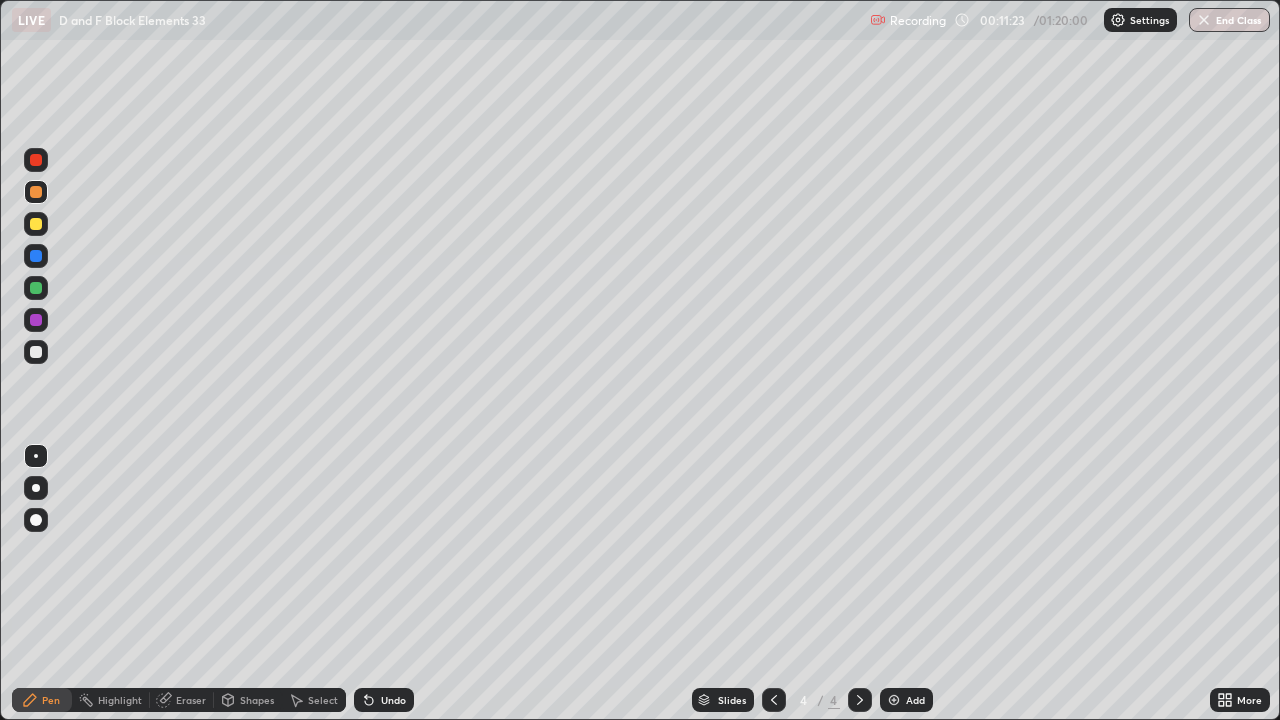 click at bounding box center [36, 352] 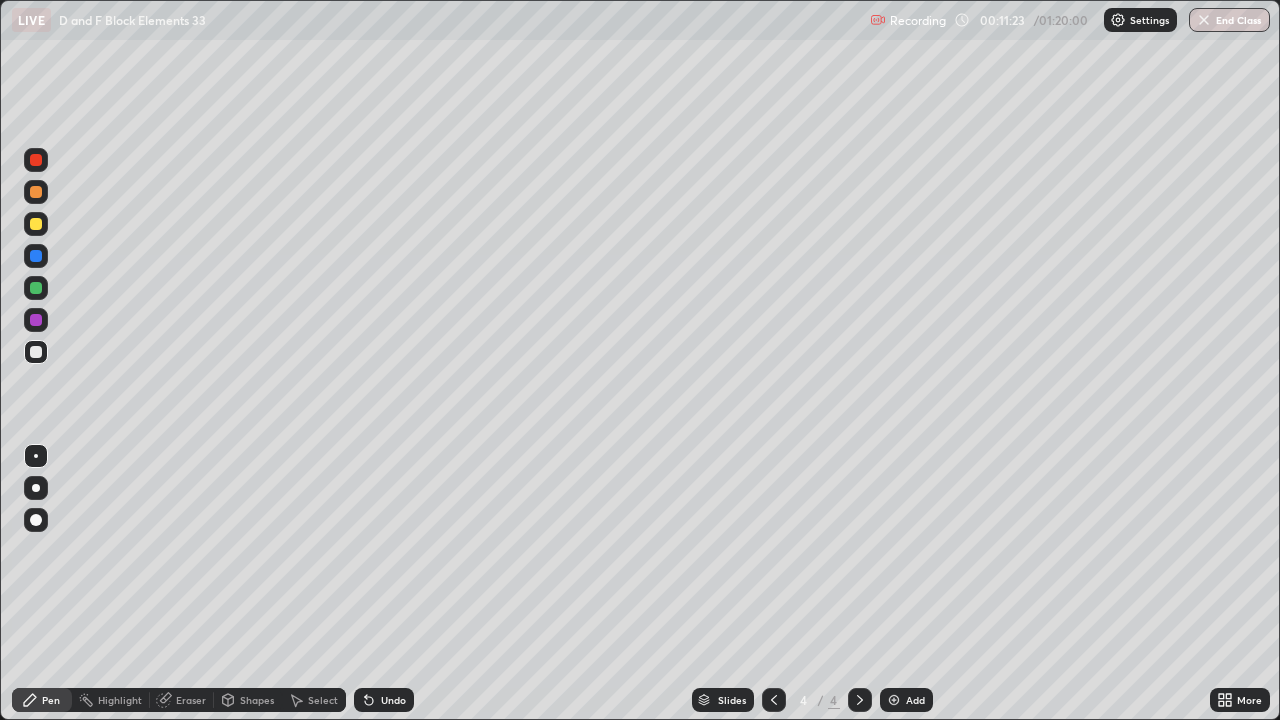 click at bounding box center [36, 352] 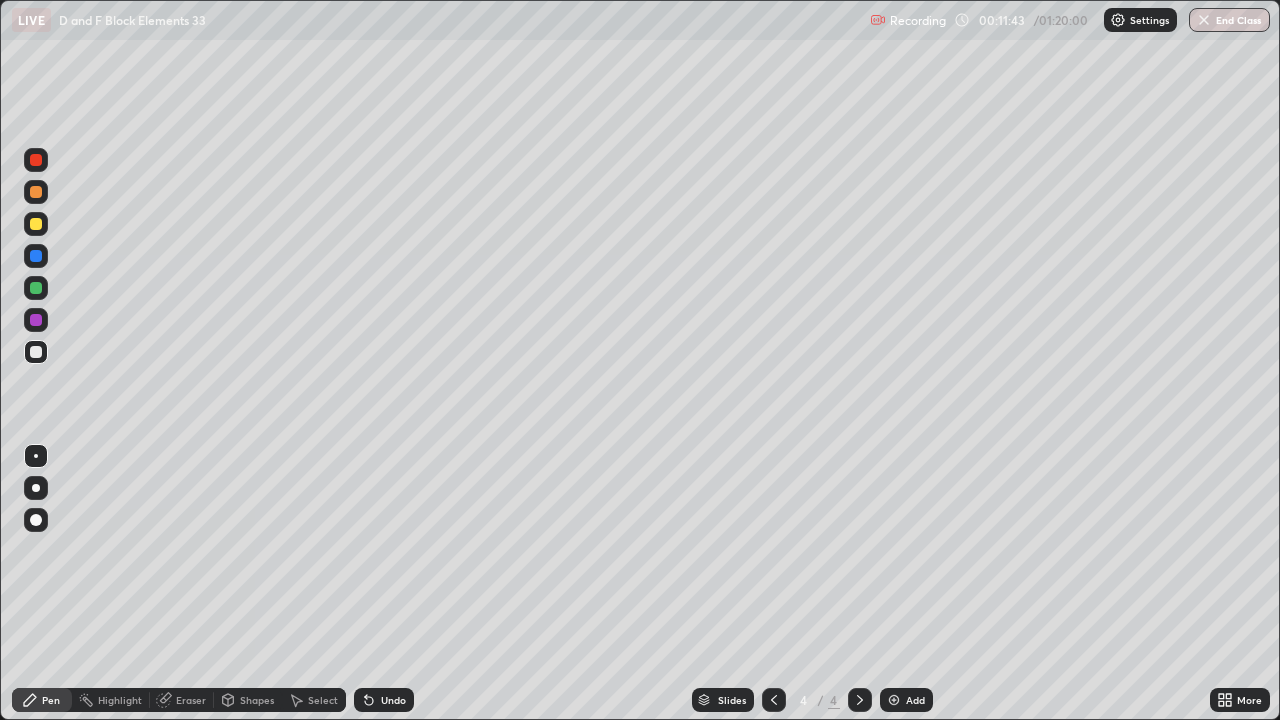 click at bounding box center (36, 288) 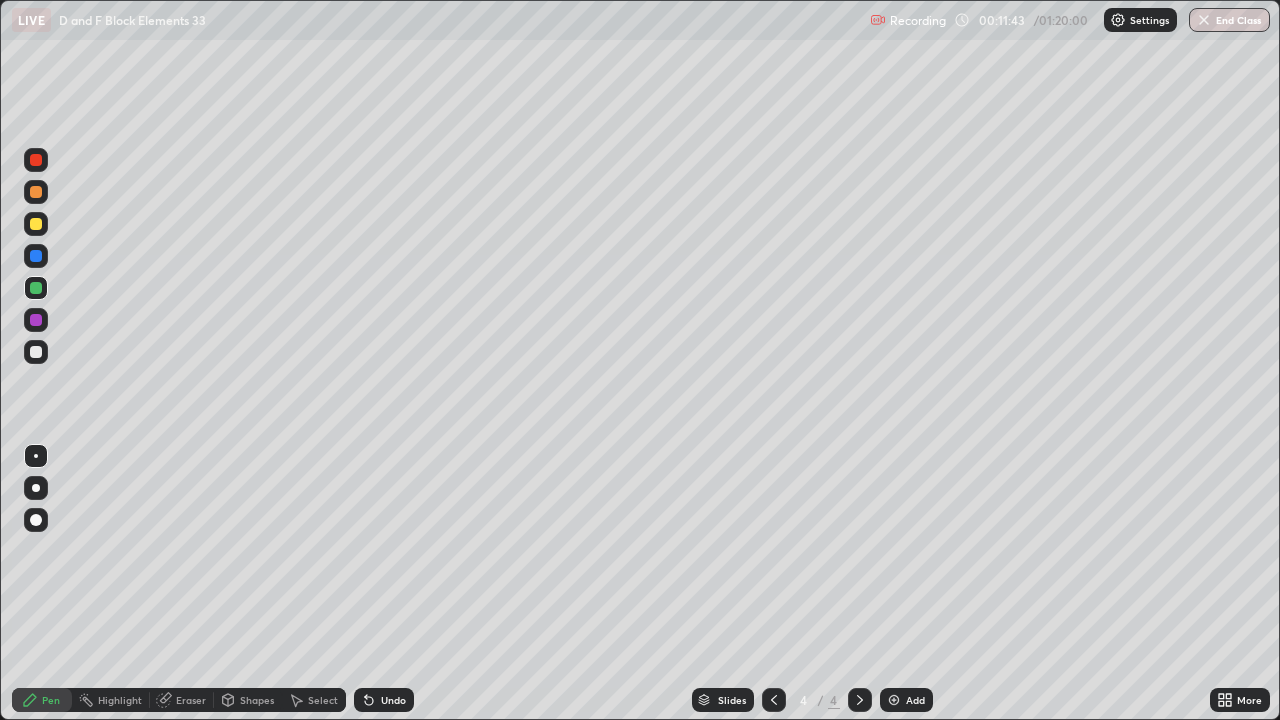 click at bounding box center (36, 288) 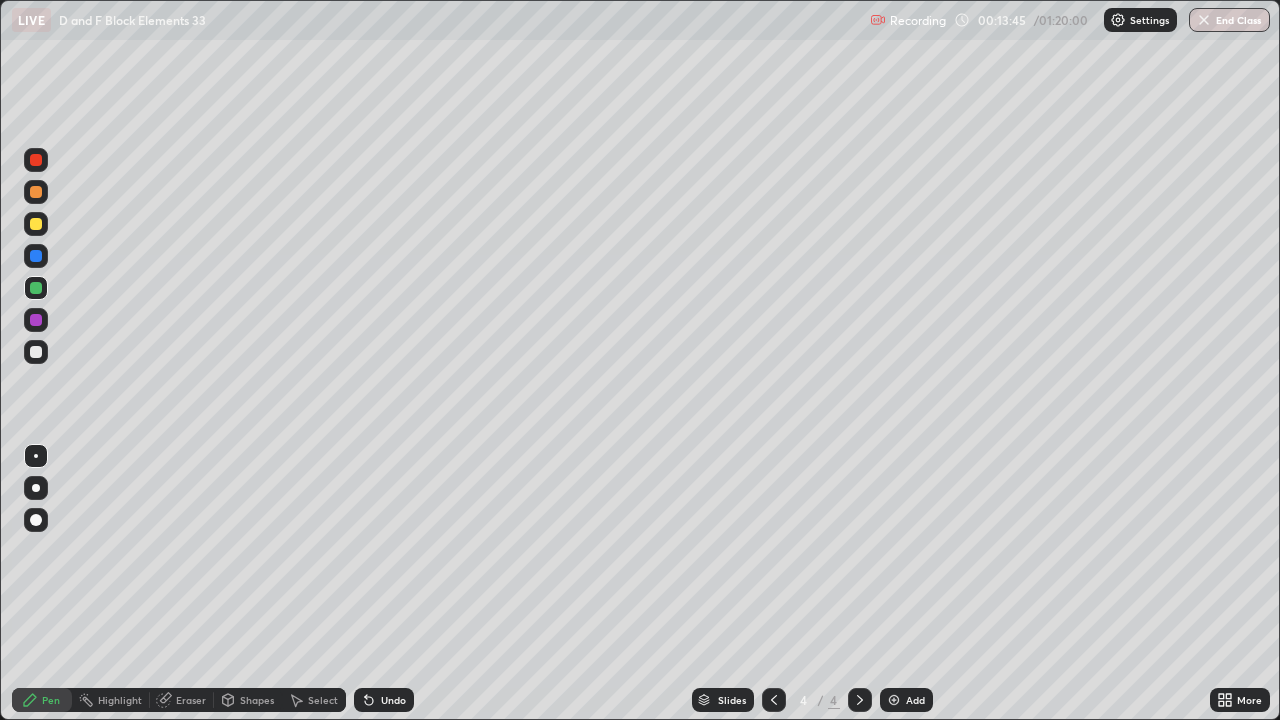 click at bounding box center [36, 352] 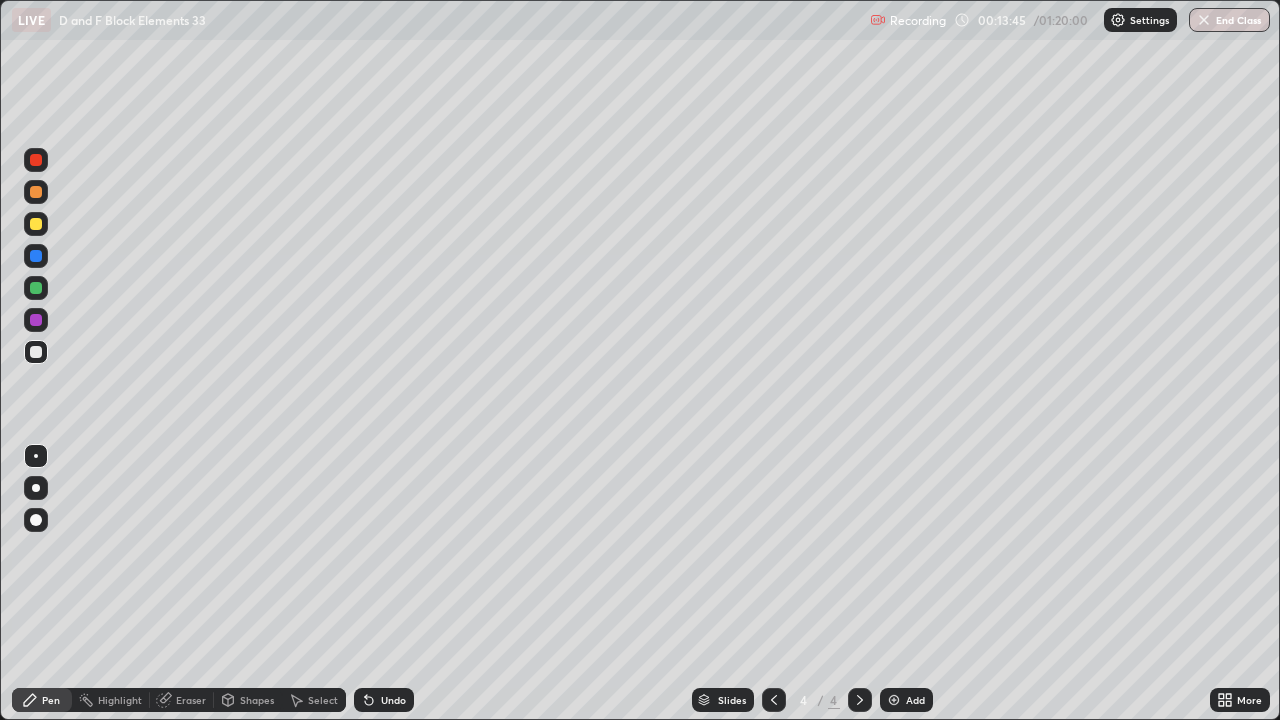 click at bounding box center (36, 352) 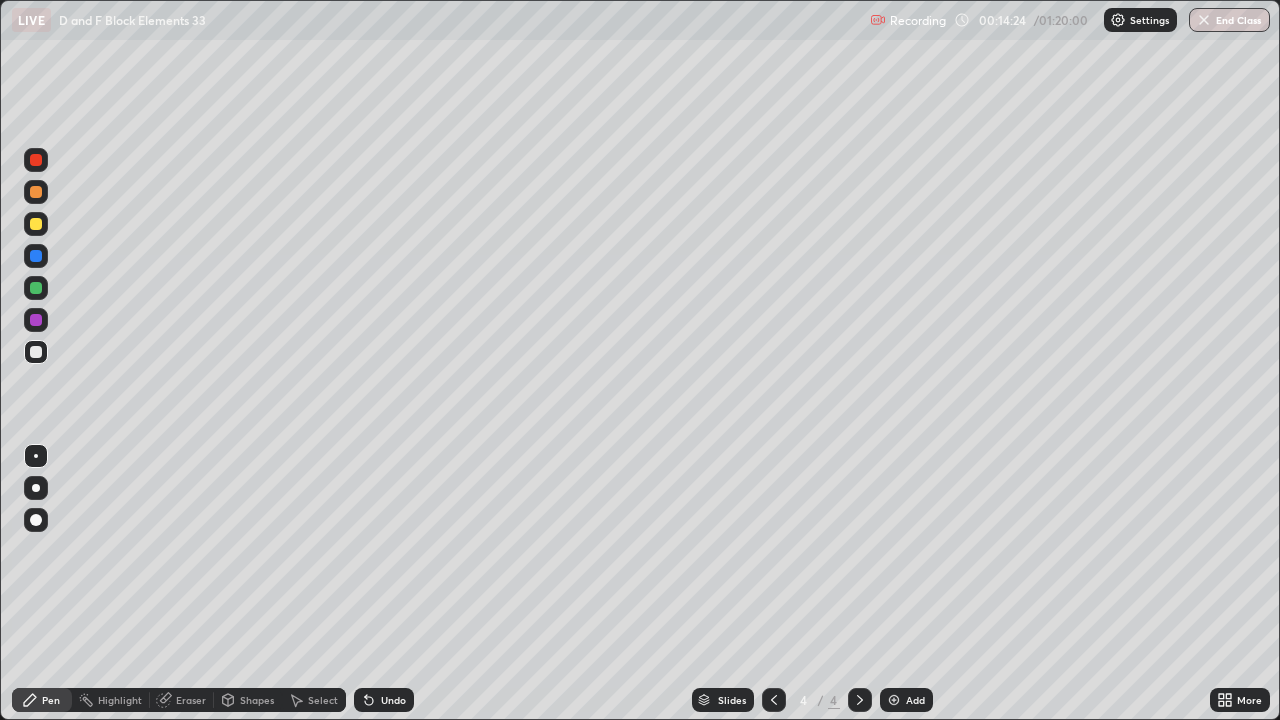 click at bounding box center [36, 224] 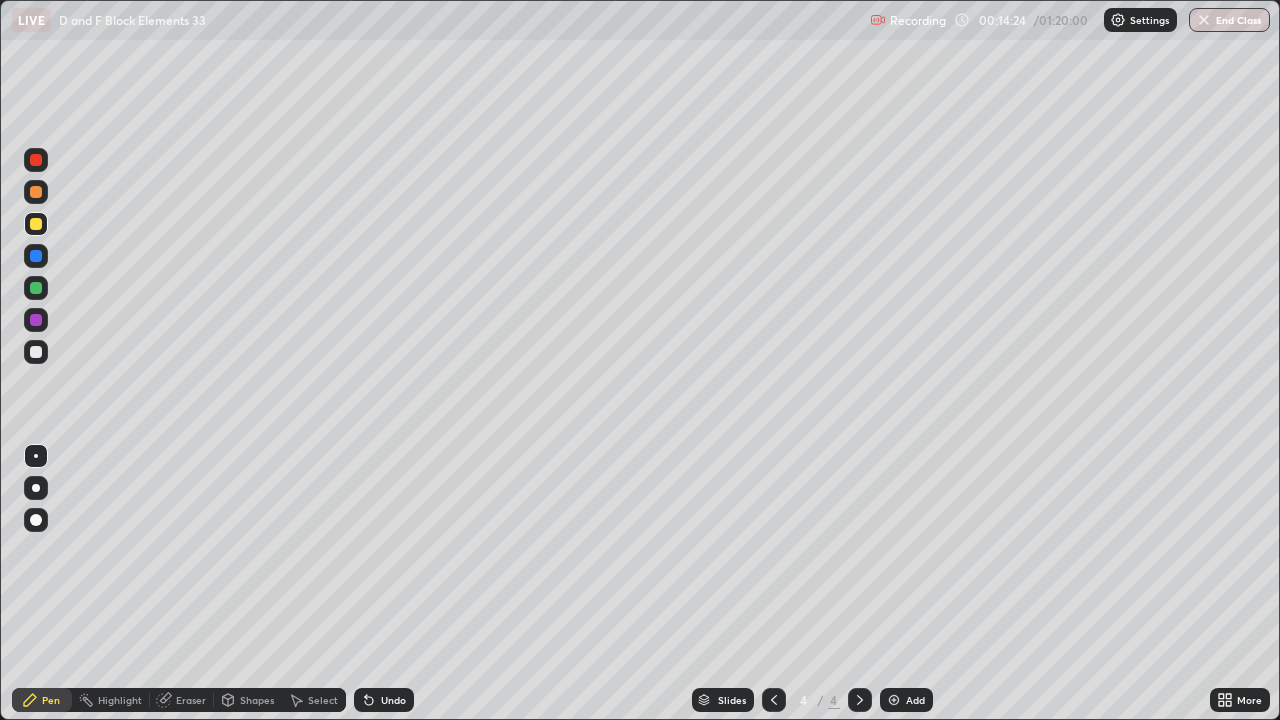 click at bounding box center (36, 224) 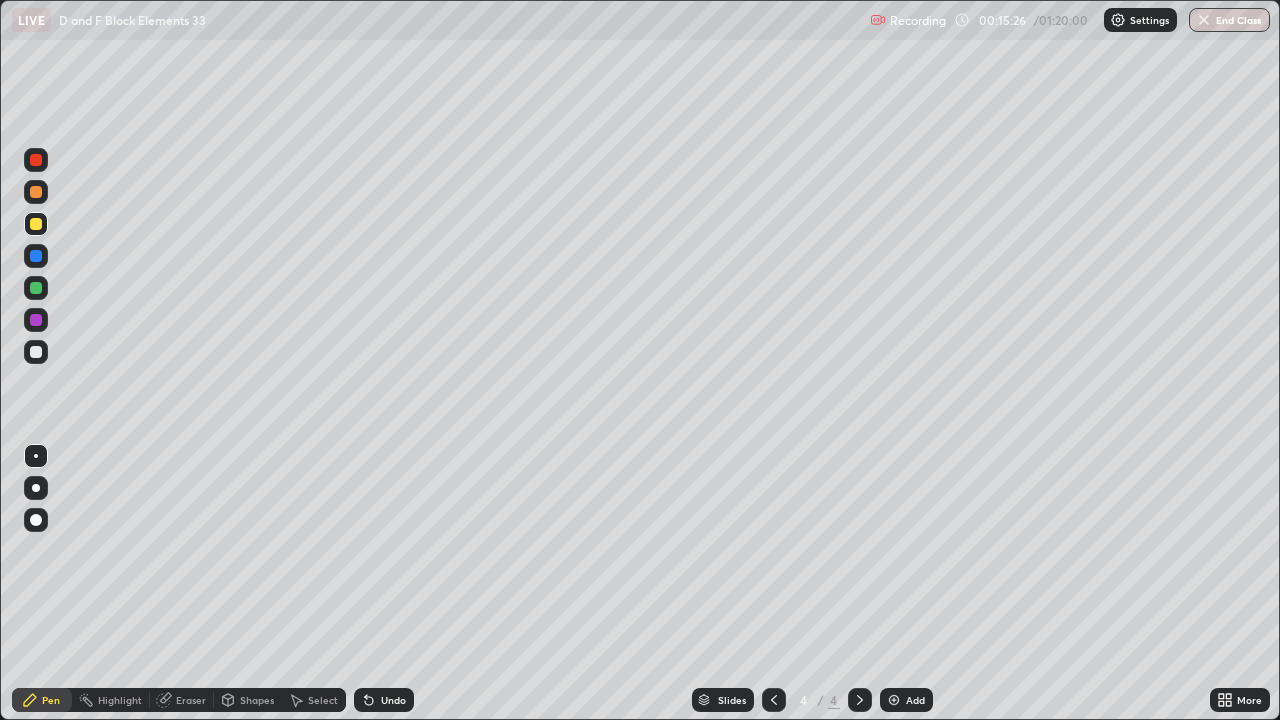 click 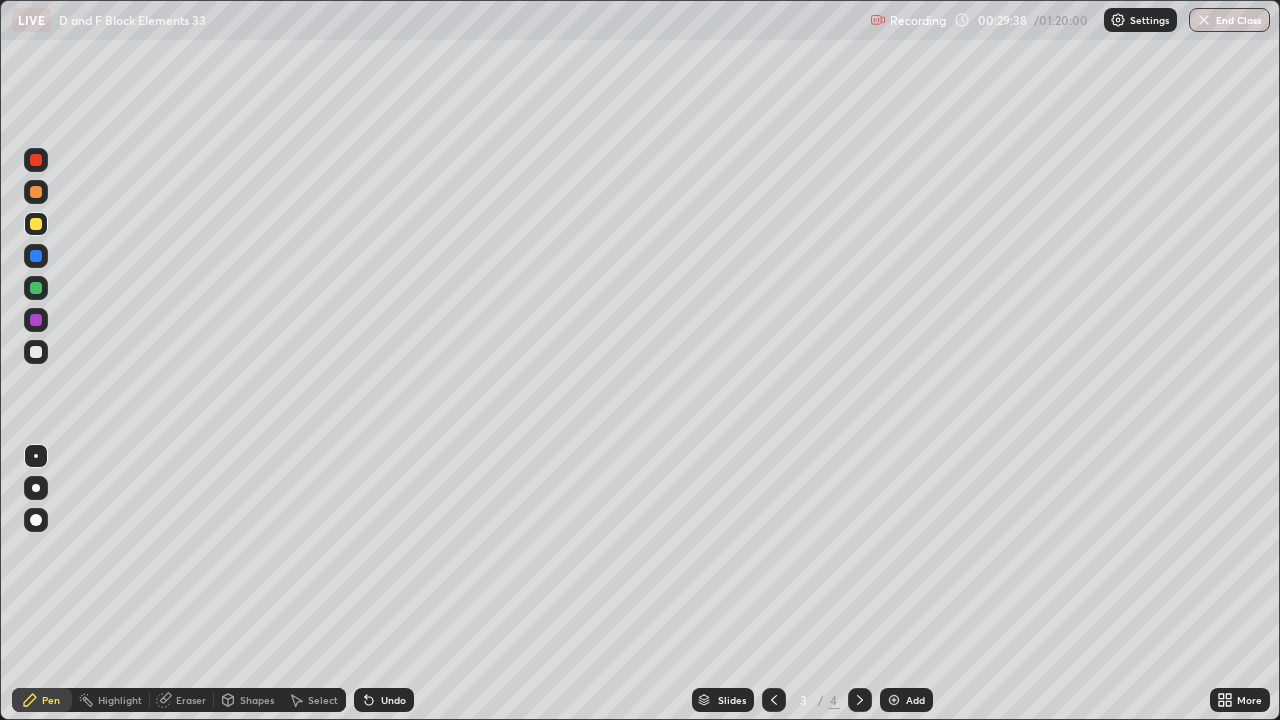 click 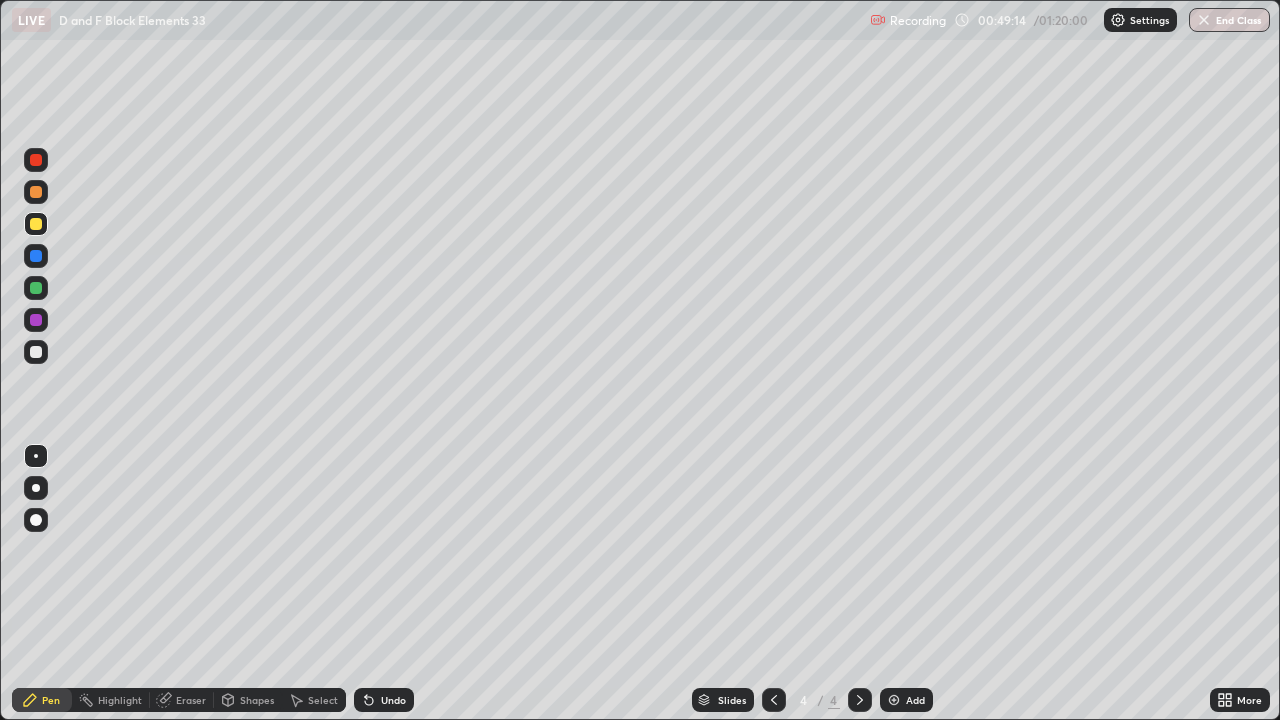 click on "Eraser" at bounding box center (191, 700) 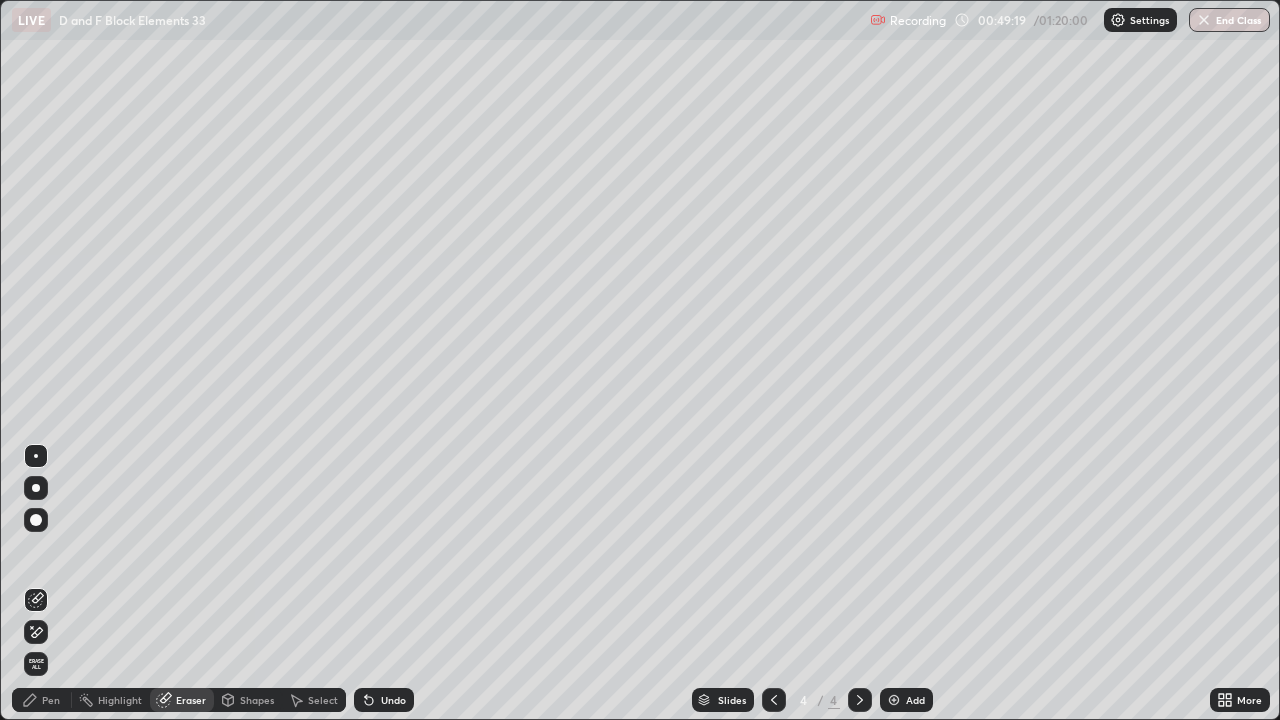 click on "Pen" at bounding box center (51, 700) 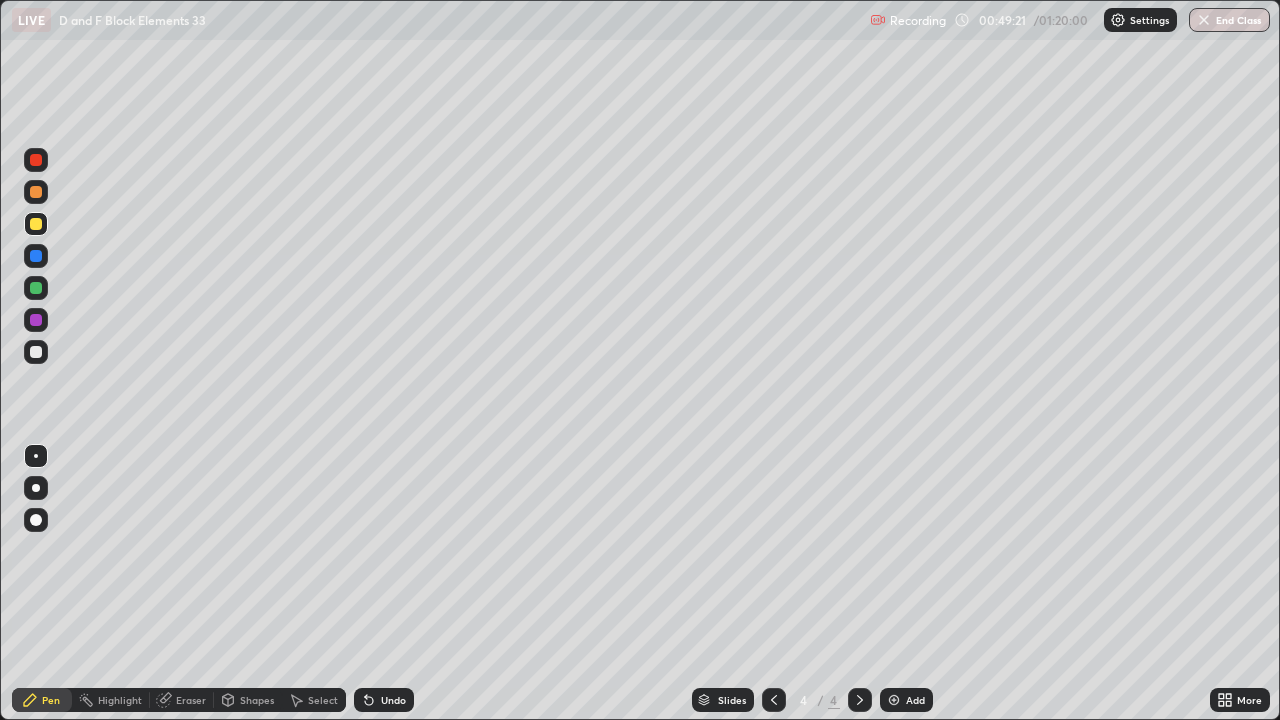 click on "Eraser" at bounding box center (191, 700) 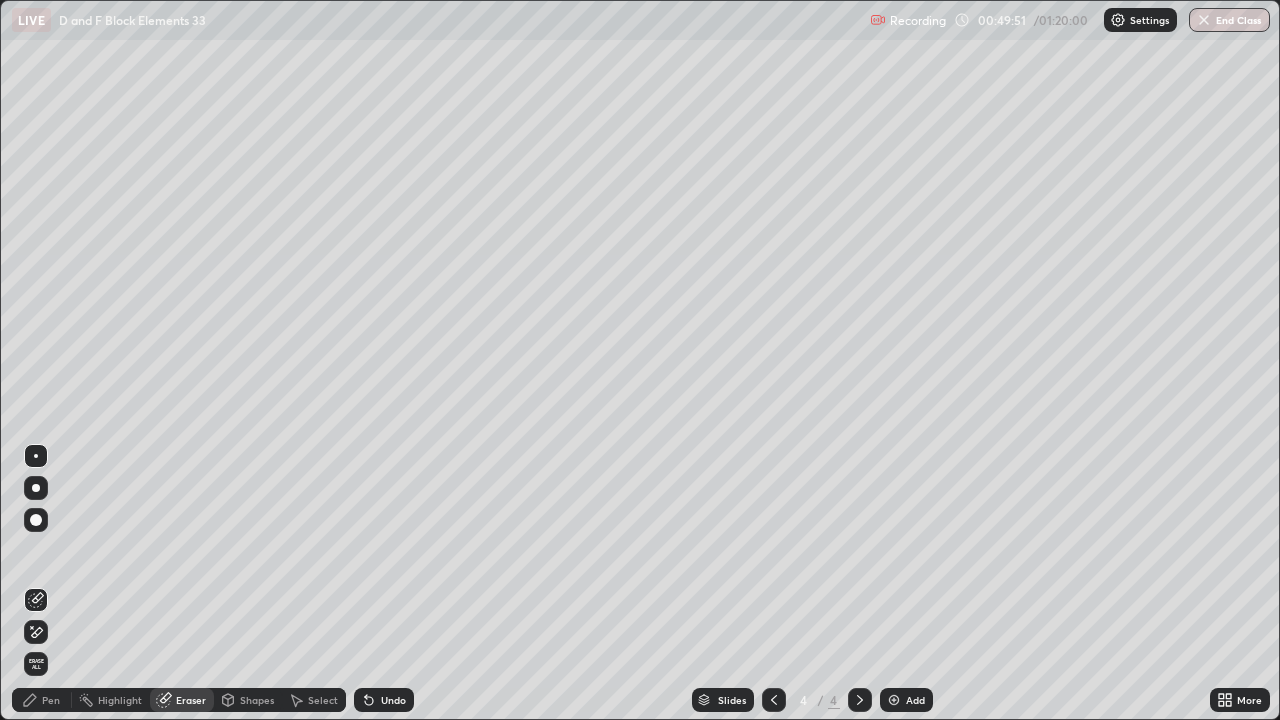click on "Pen" at bounding box center [51, 700] 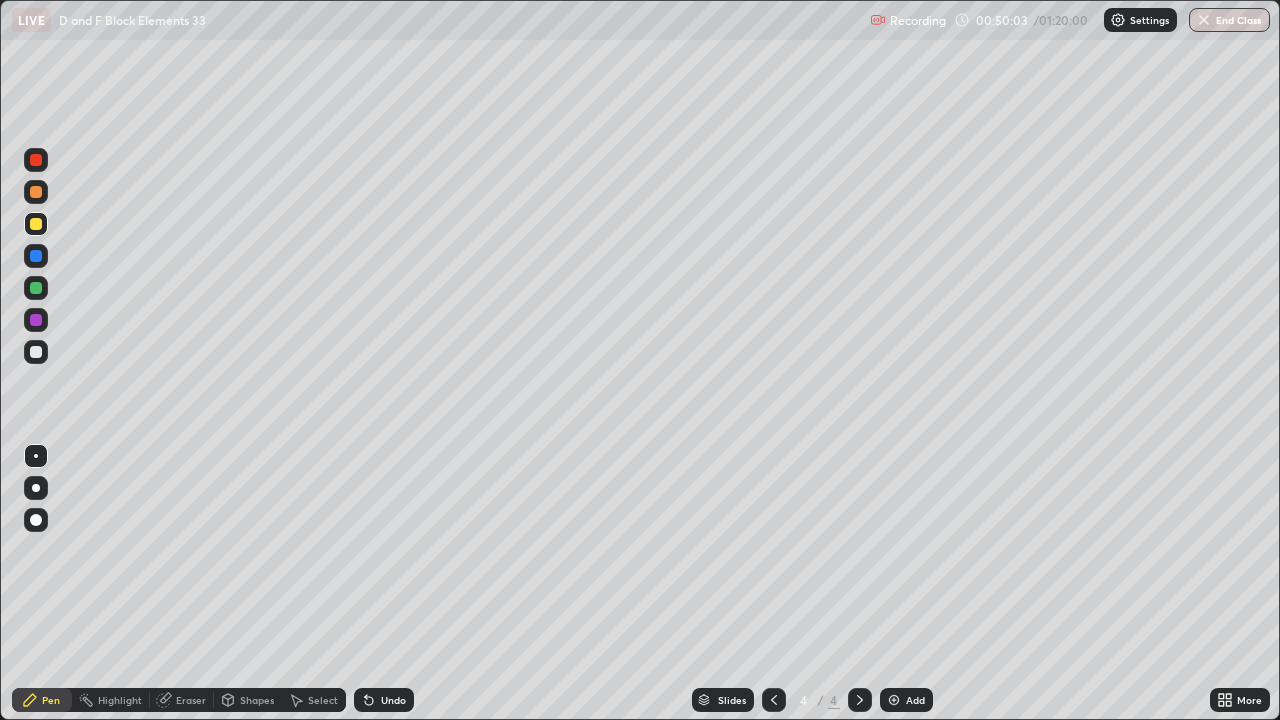 click on "Eraser" at bounding box center [191, 700] 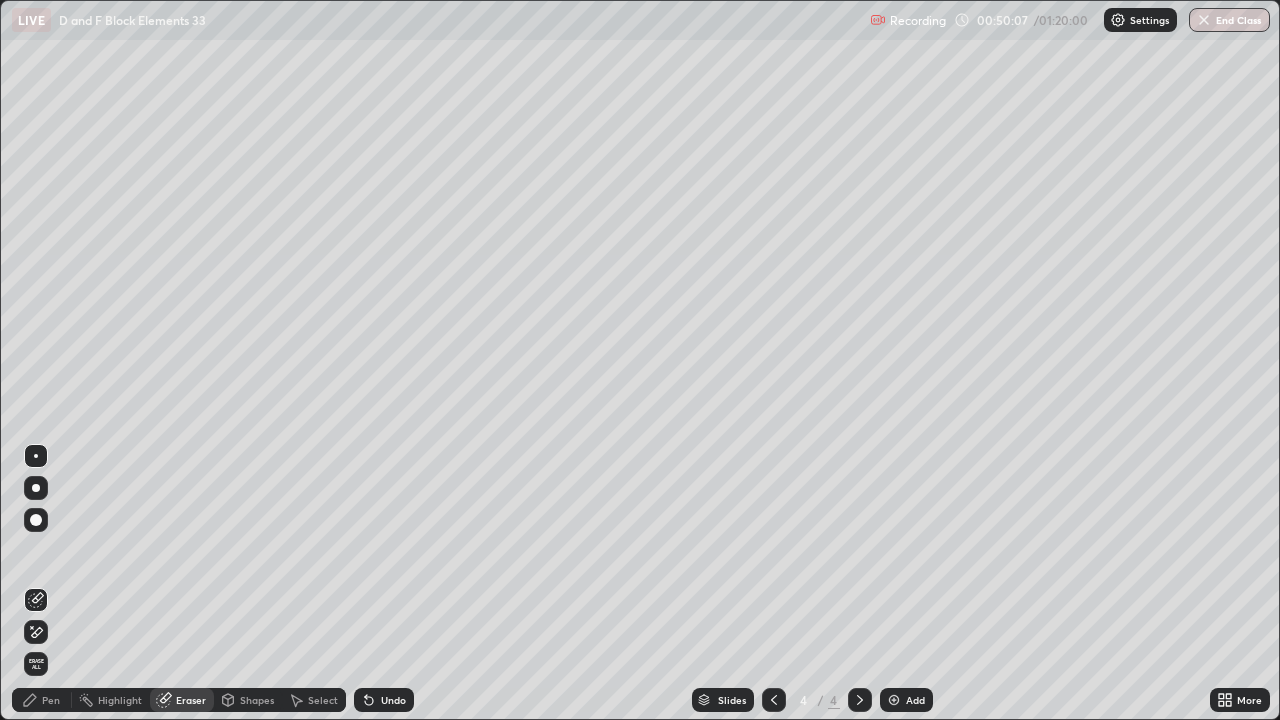 click on "Pen" at bounding box center (51, 700) 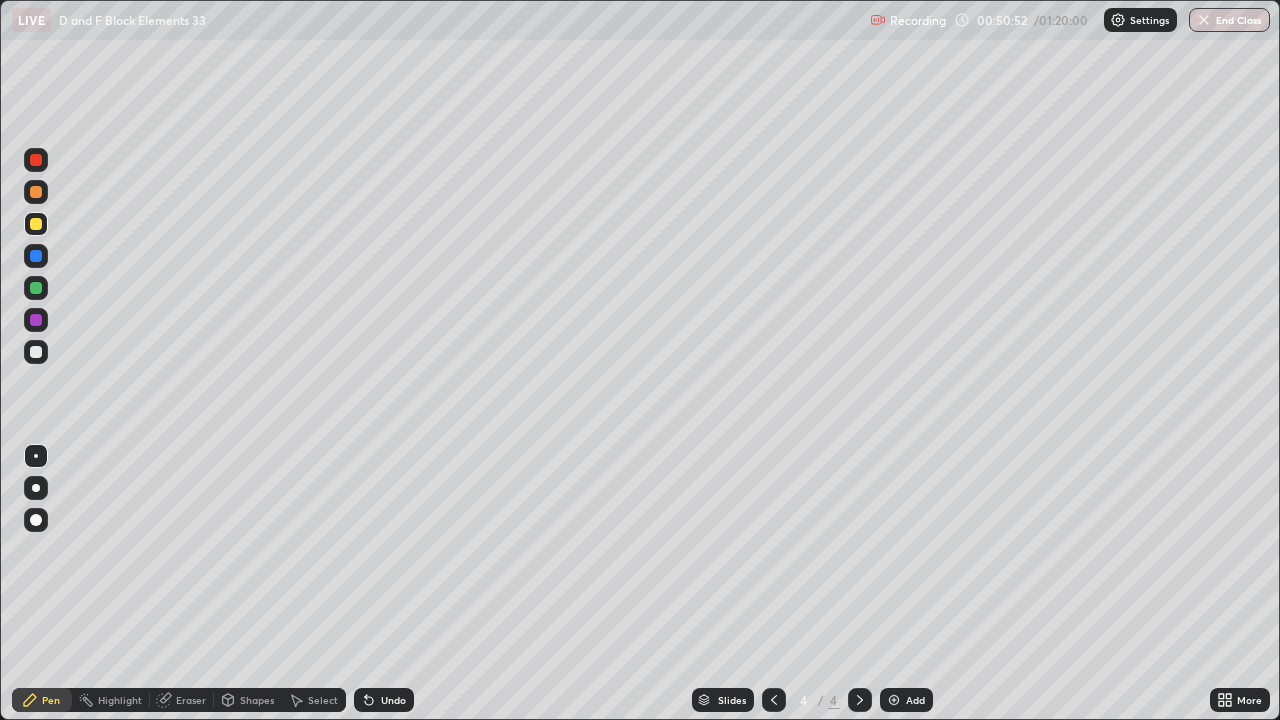 click on "Eraser" at bounding box center (191, 700) 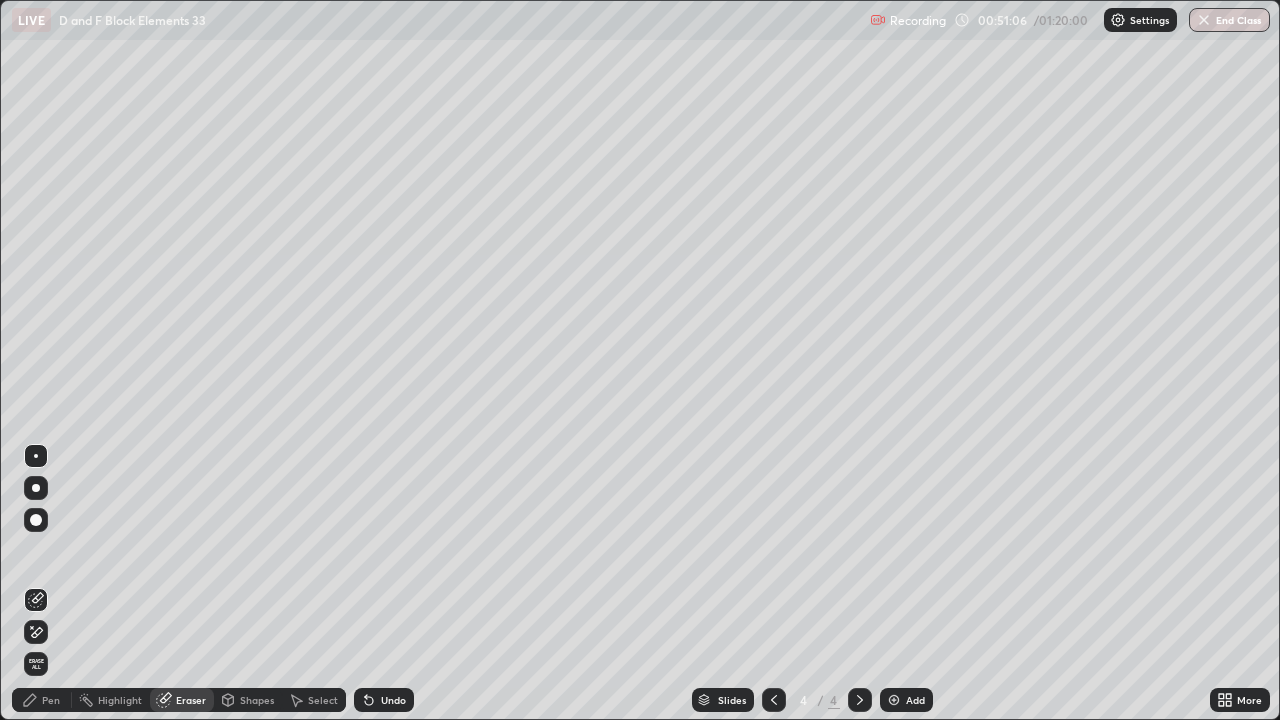 click on "Pen" at bounding box center [51, 700] 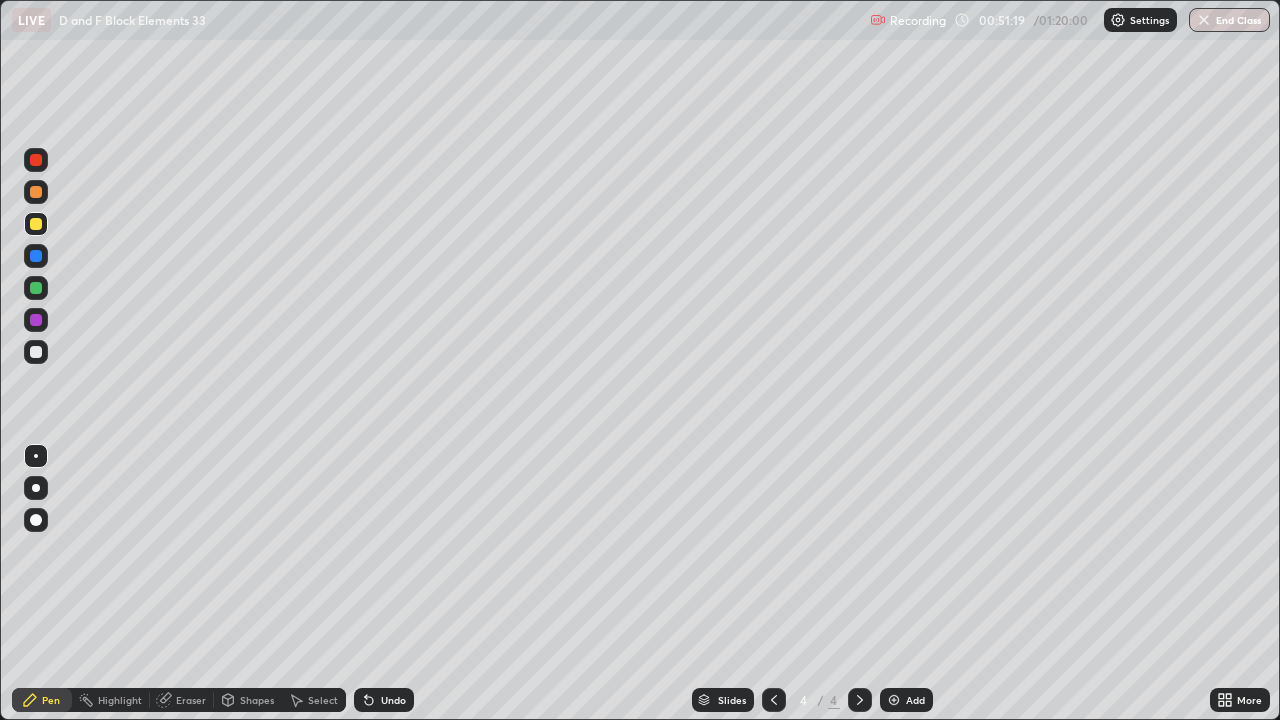 click on "Eraser" at bounding box center (191, 700) 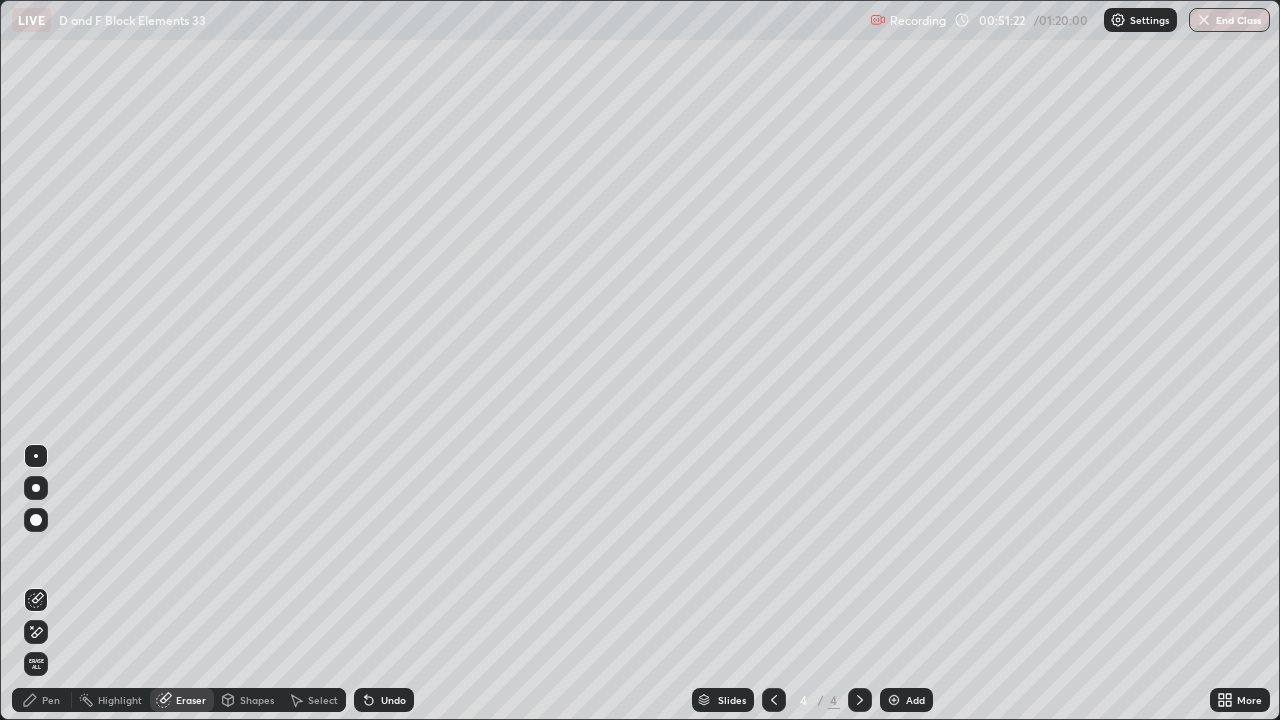 click on "Pen" at bounding box center (51, 700) 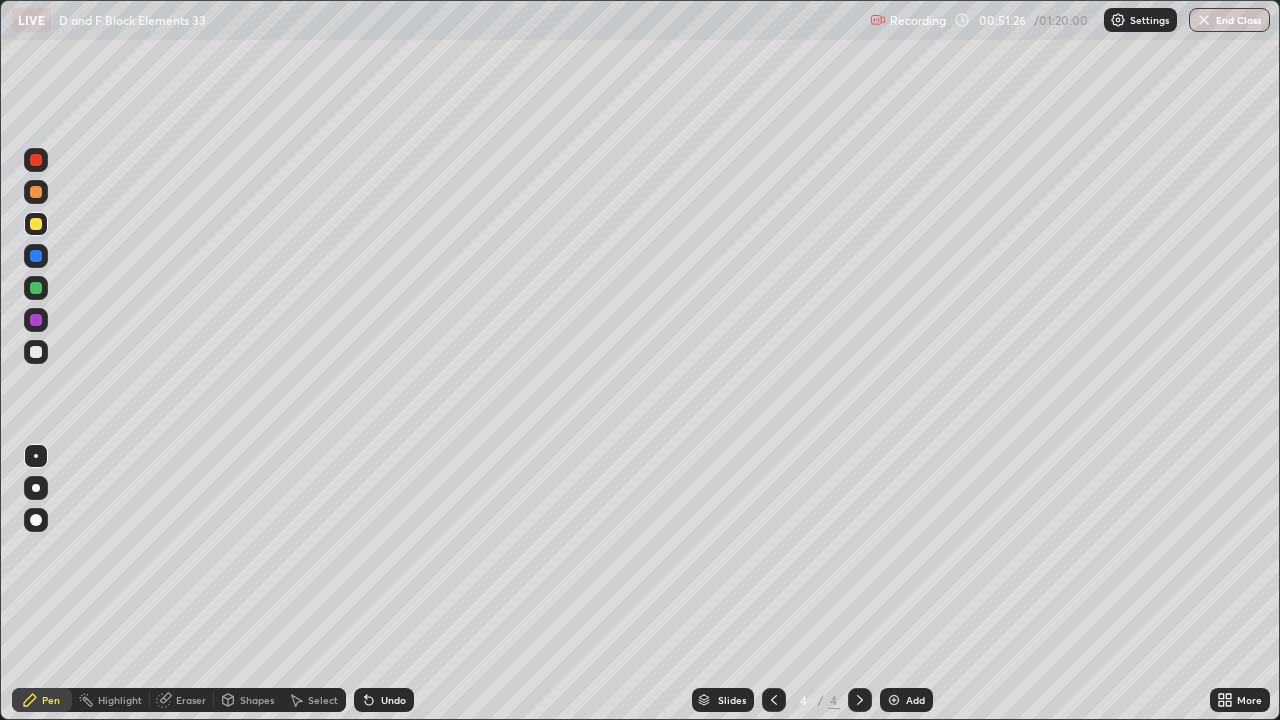 click on "Eraser" at bounding box center (191, 700) 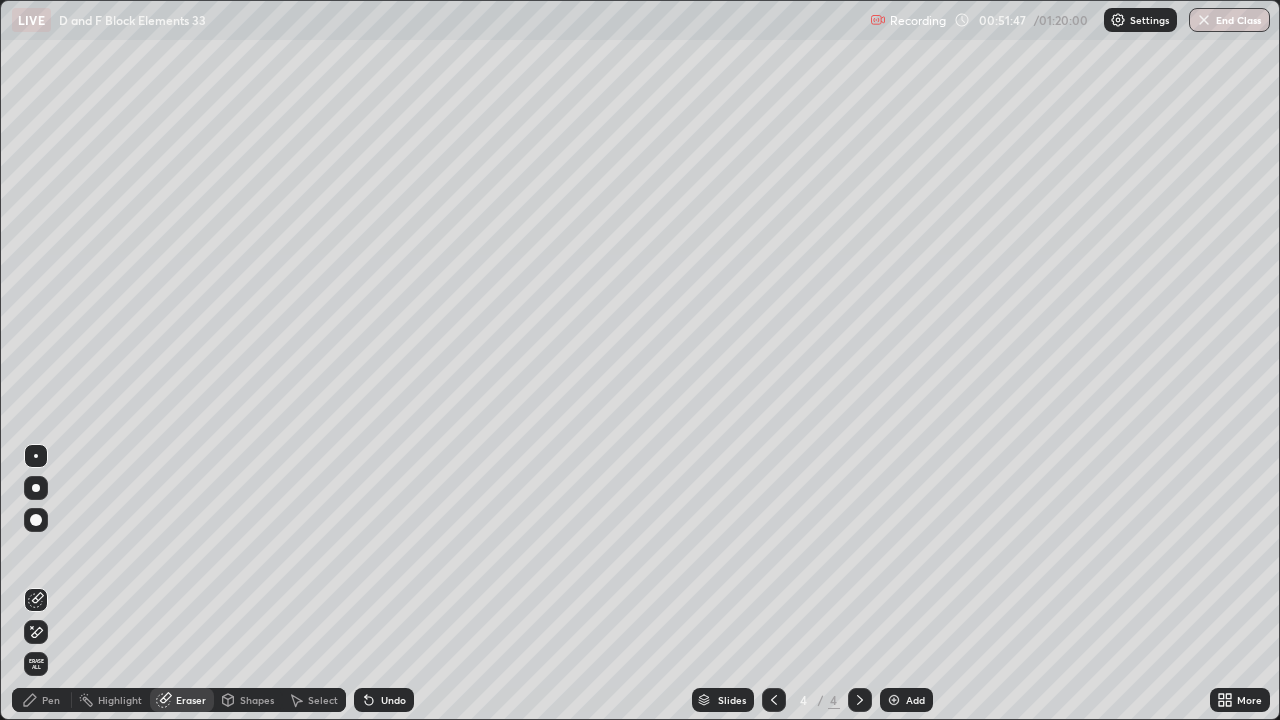 click on "Pen" at bounding box center [51, 700] 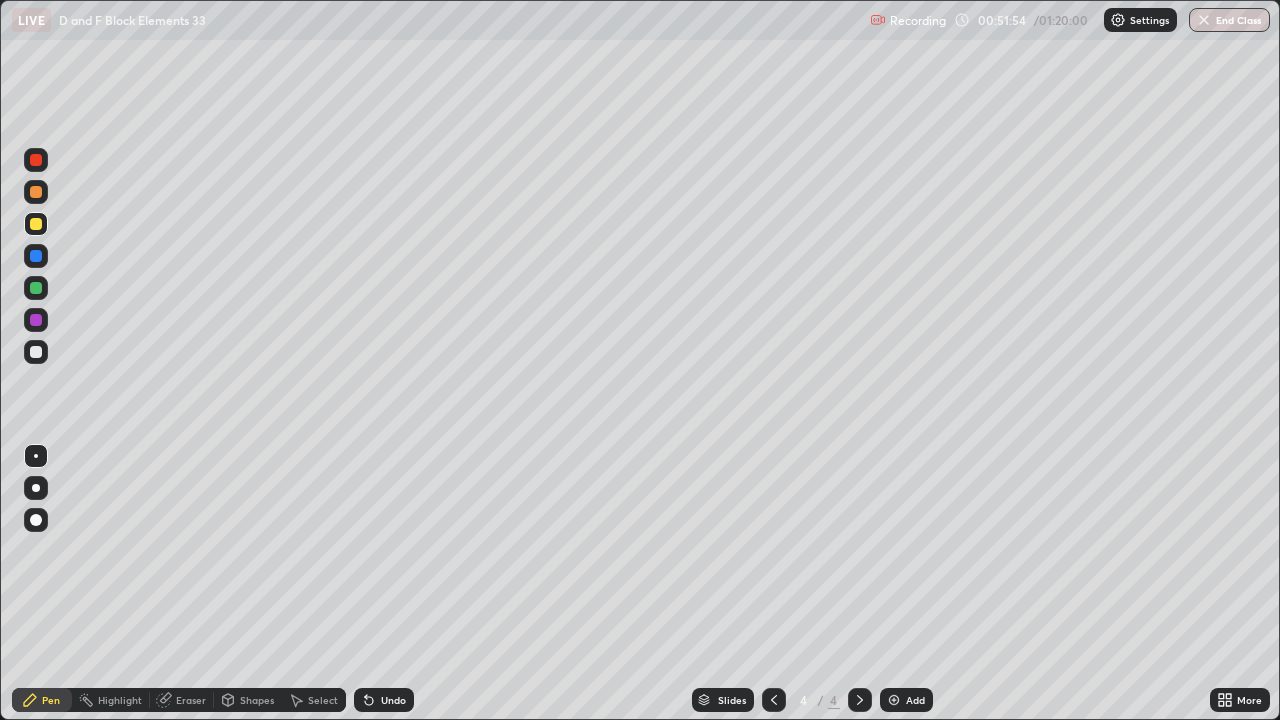 click on "Eraser" at bounding box center [191, 700] 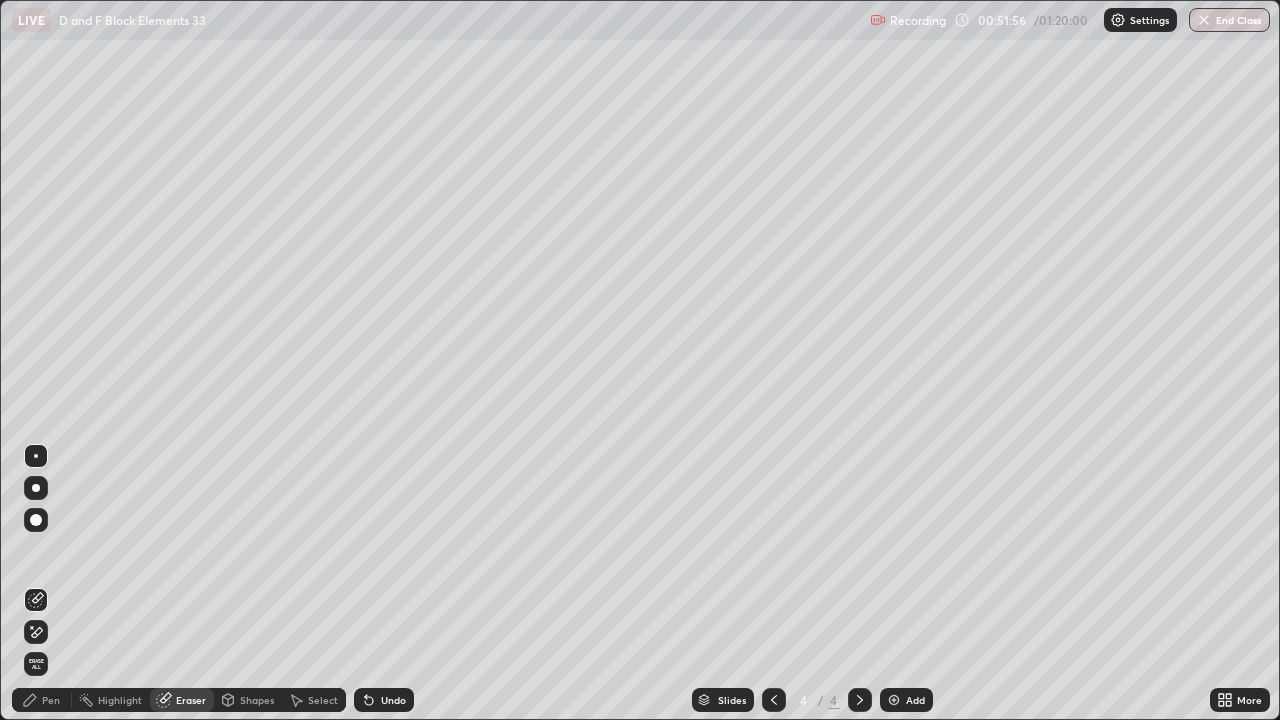 click on "Pen" at bounding box center [42, 700] 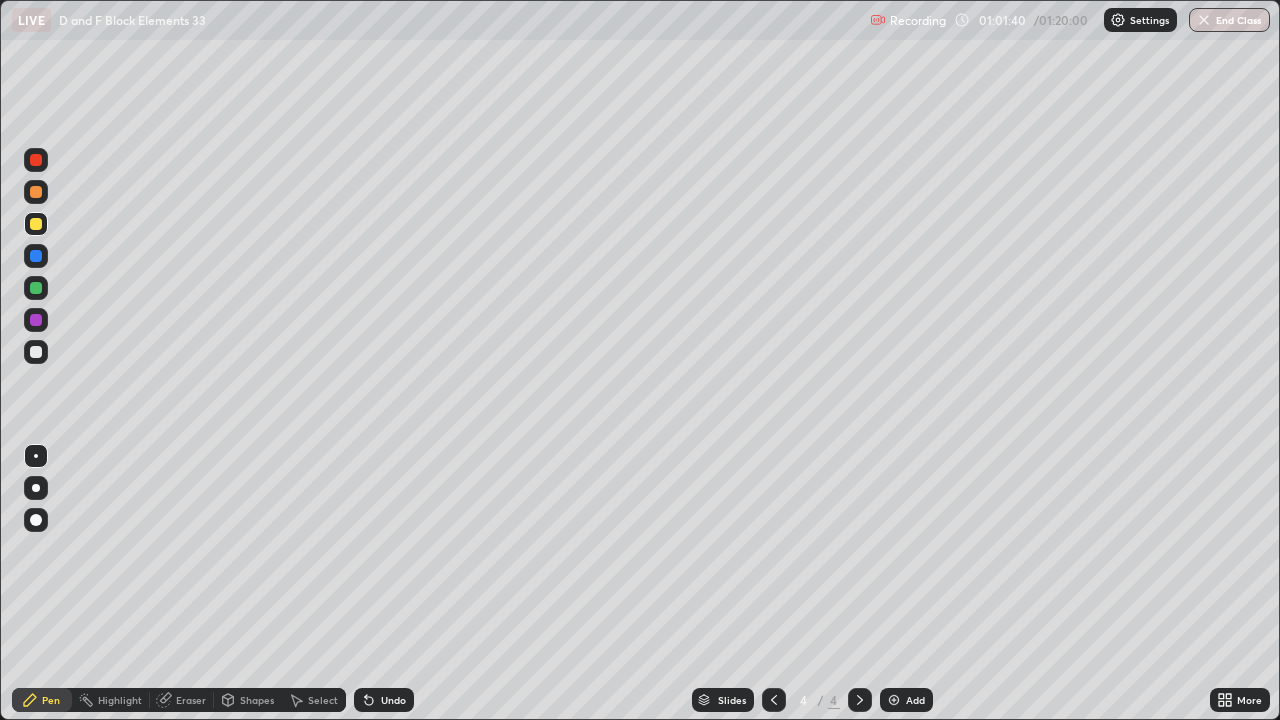 click at bounding box center (894, 700) 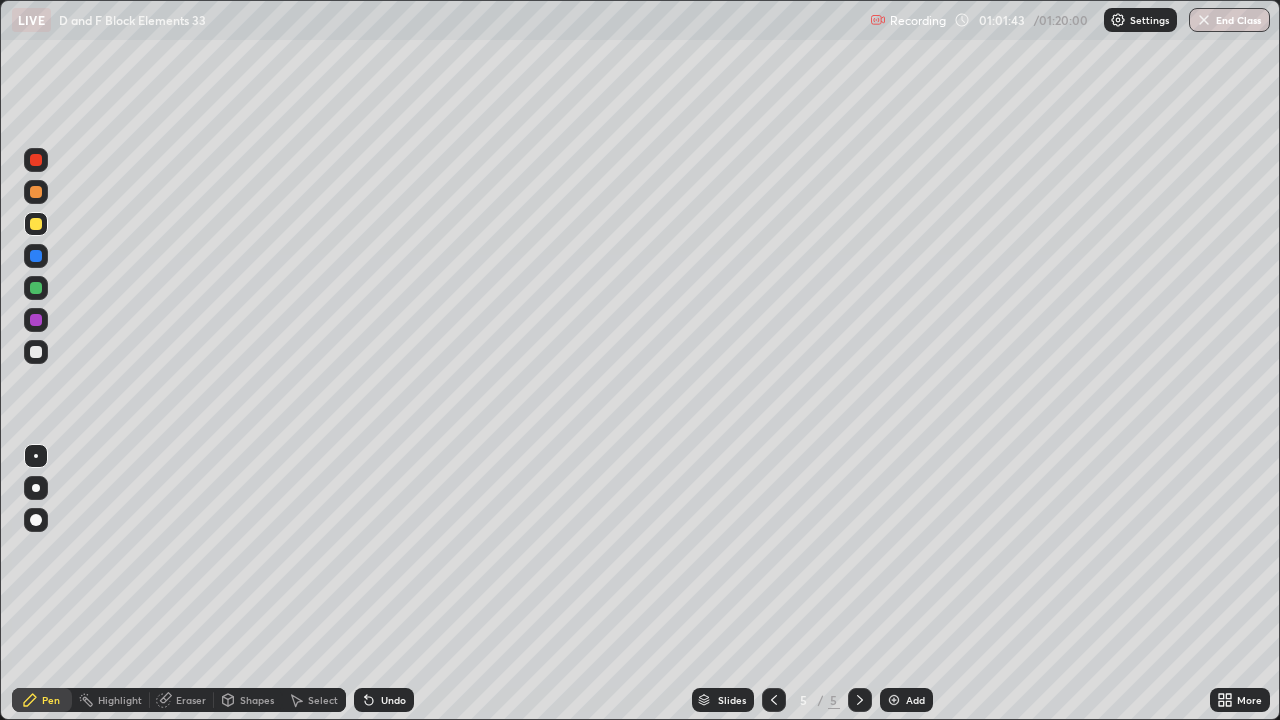 click at bounding box center (36, 288) 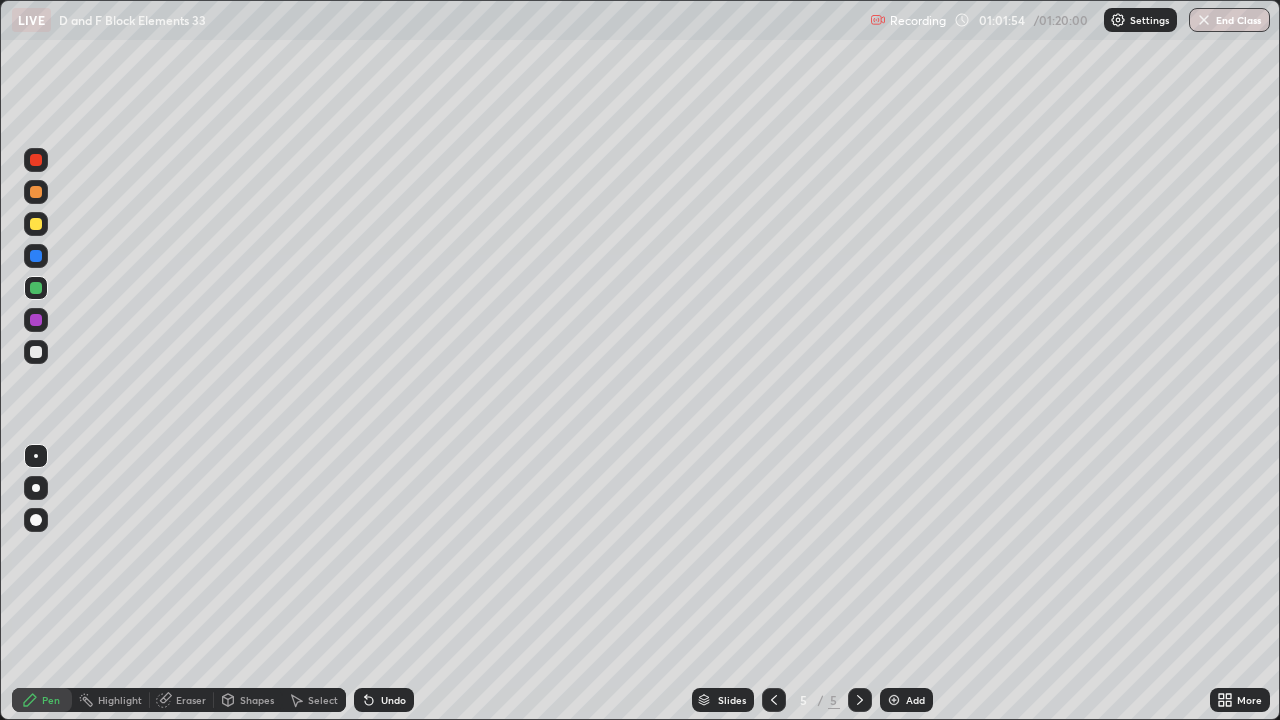 click at bounding box center [36, 224] 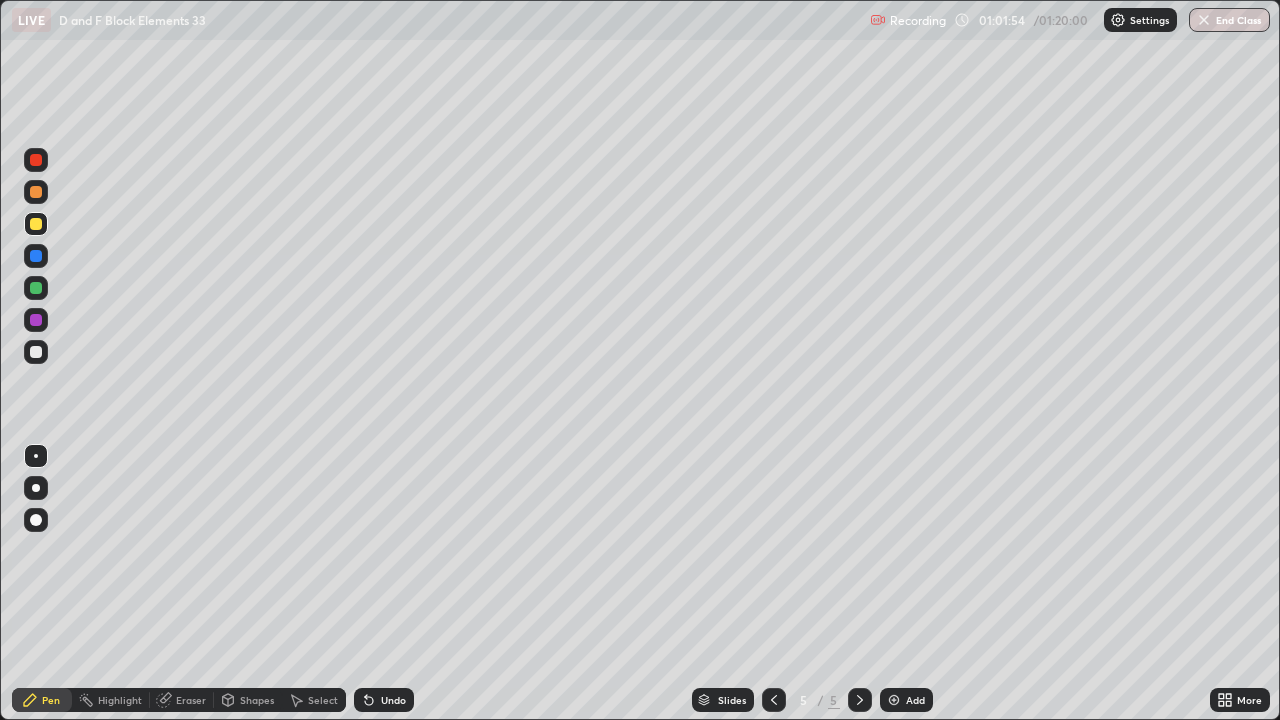 click at bounding box center [36, 224] 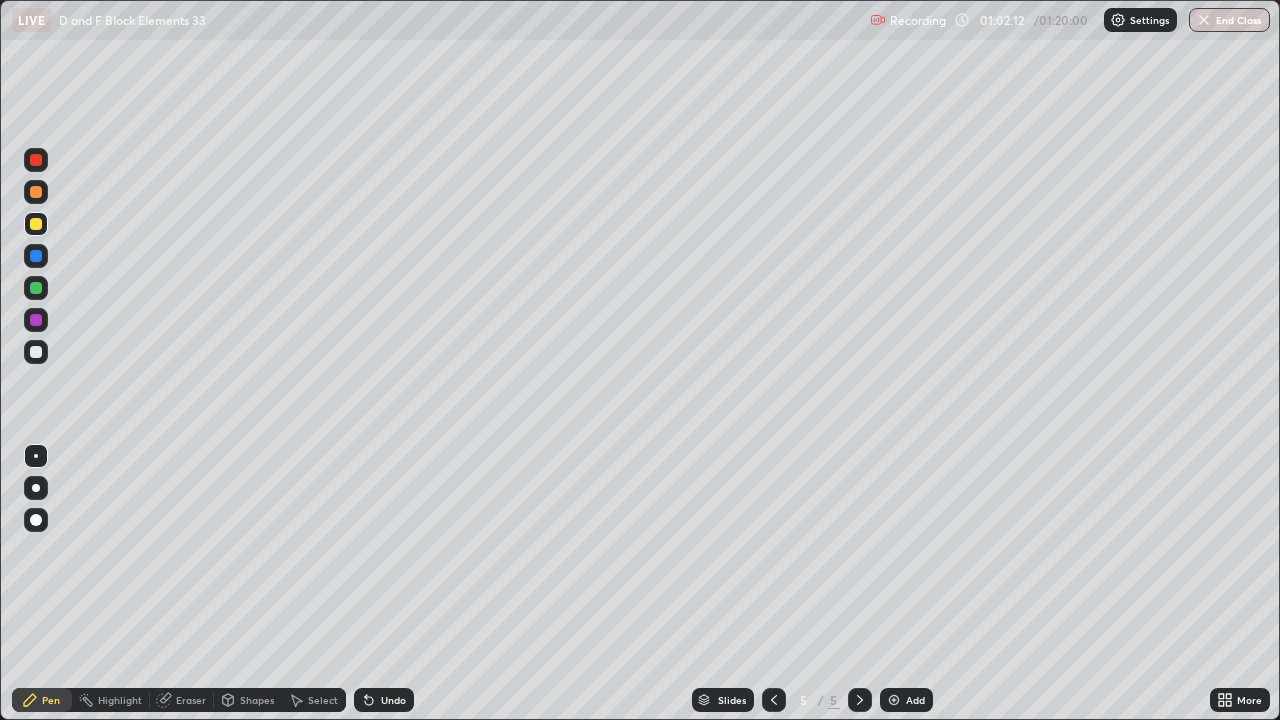 click at bounding box center [36, 288] 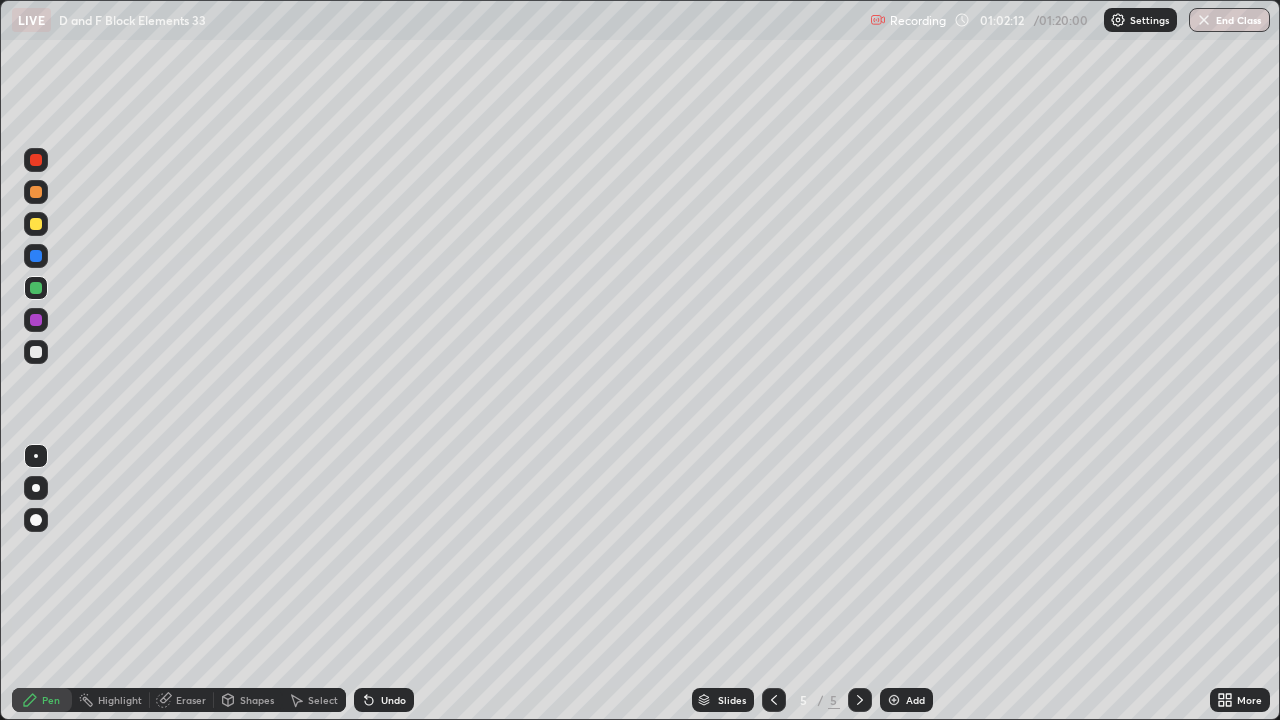 click at bounding box center (36, 288) 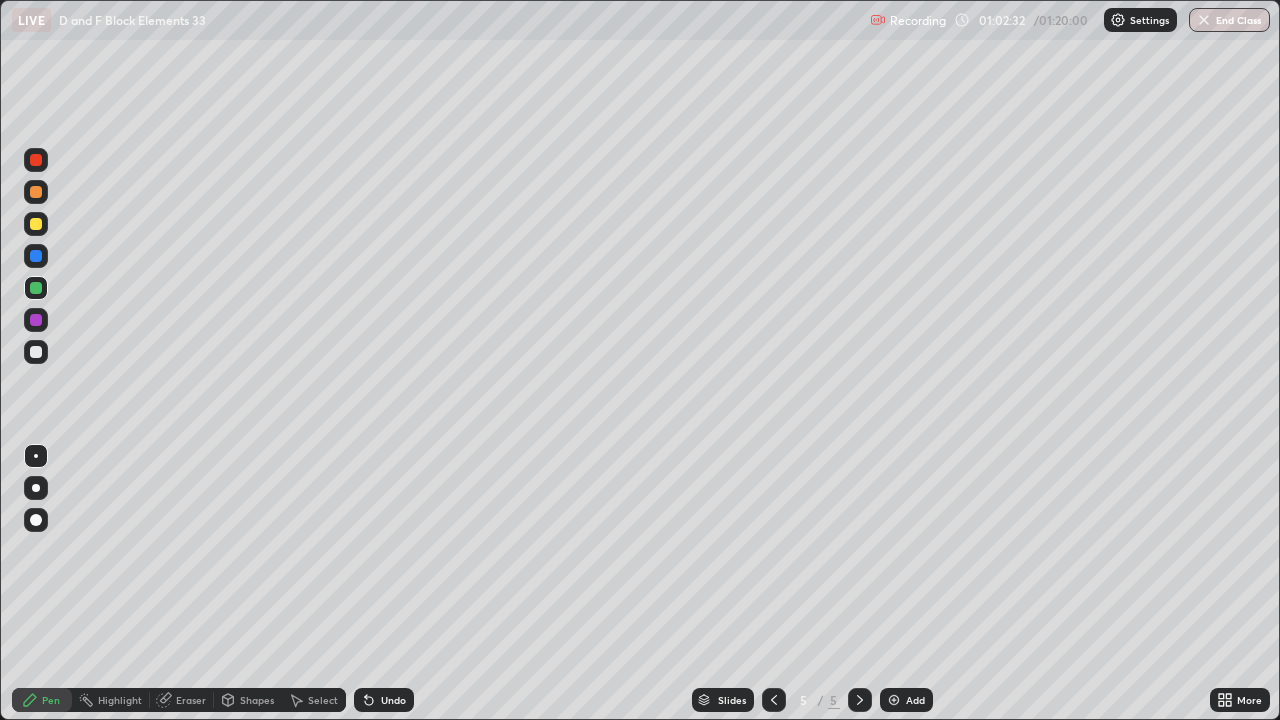 click on "Eraser" at bounding box center (191, 700) 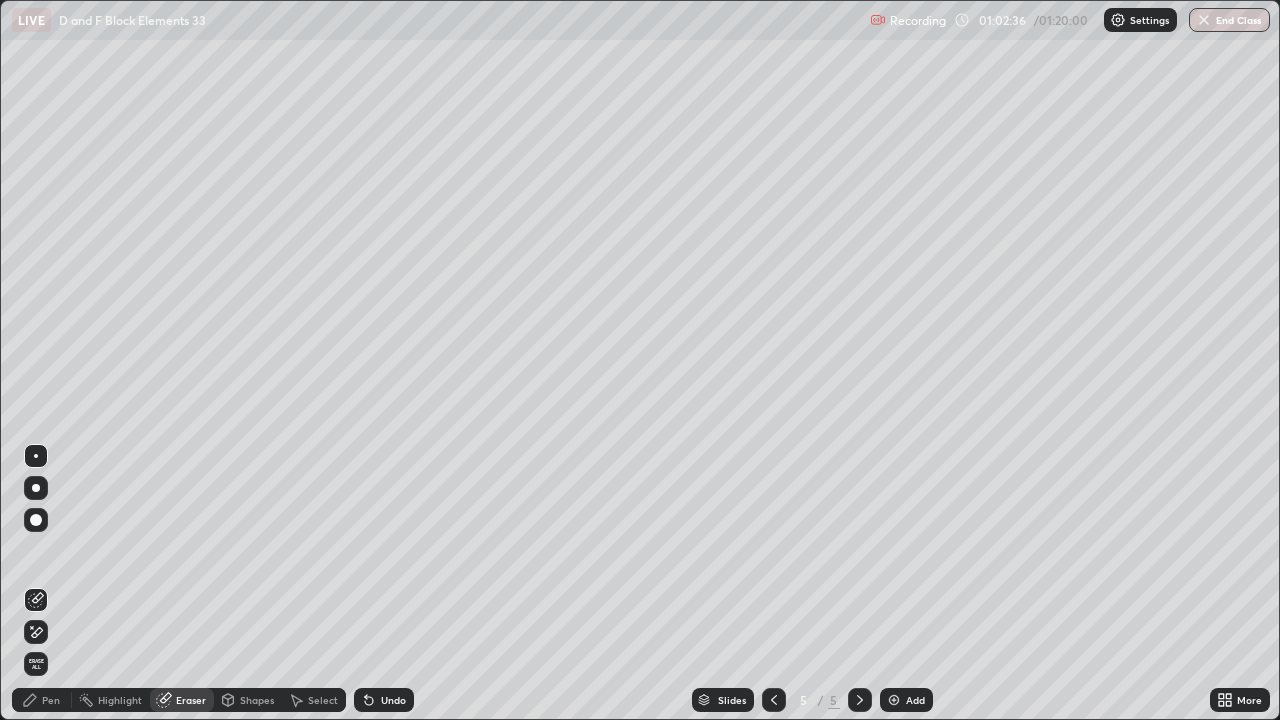 click on "Pen" at bounding box center [51, 700] 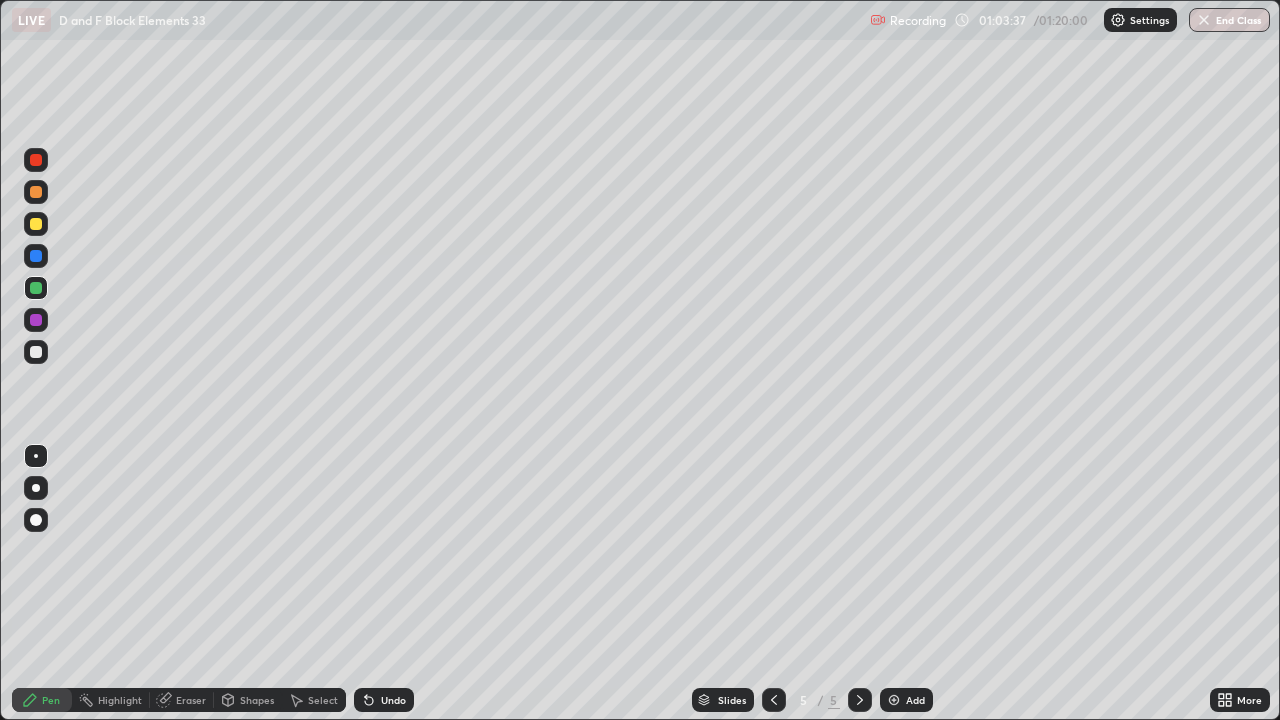 click at bounding box center (36, 352) 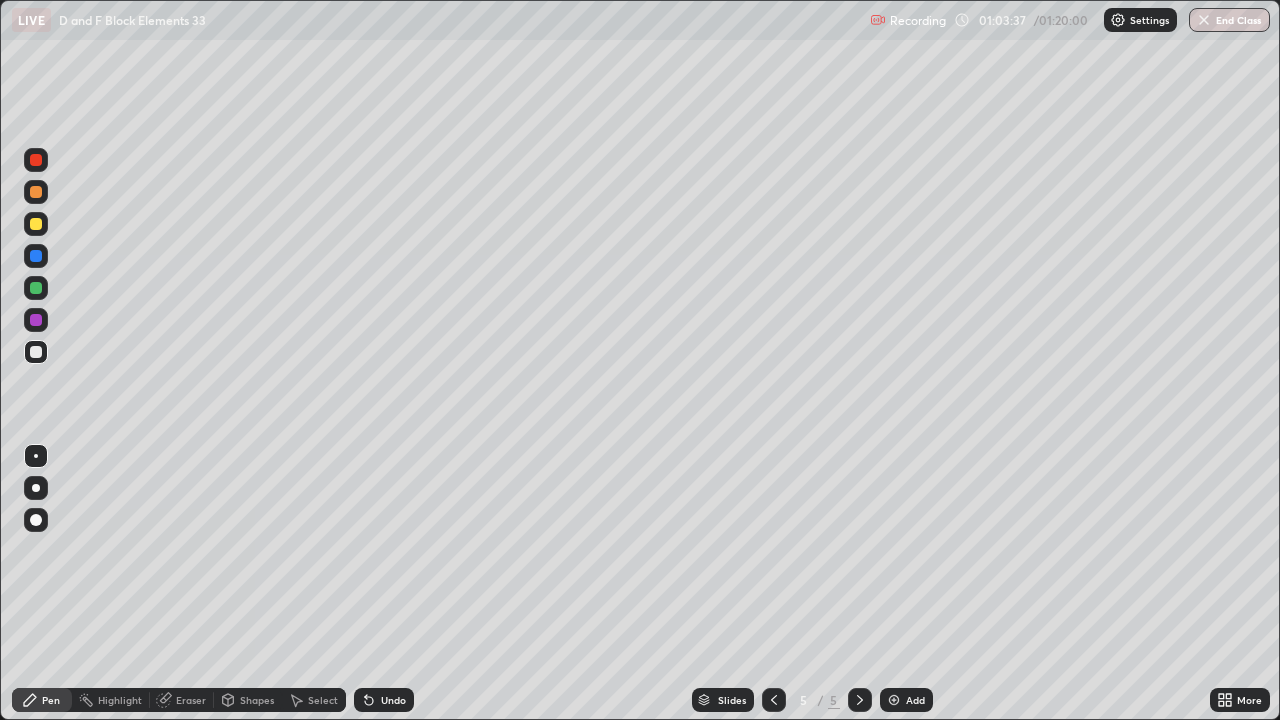 click at bounding box center (36, 352) 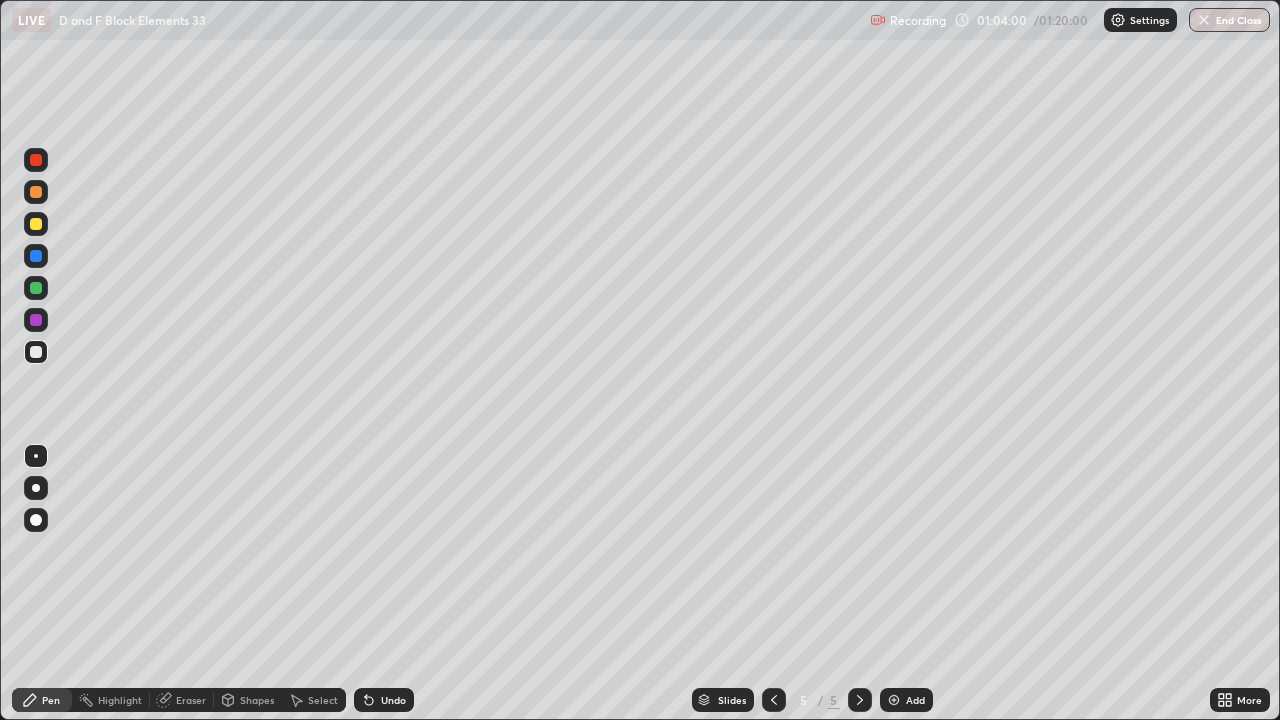 click at bounding box center [36, 288] 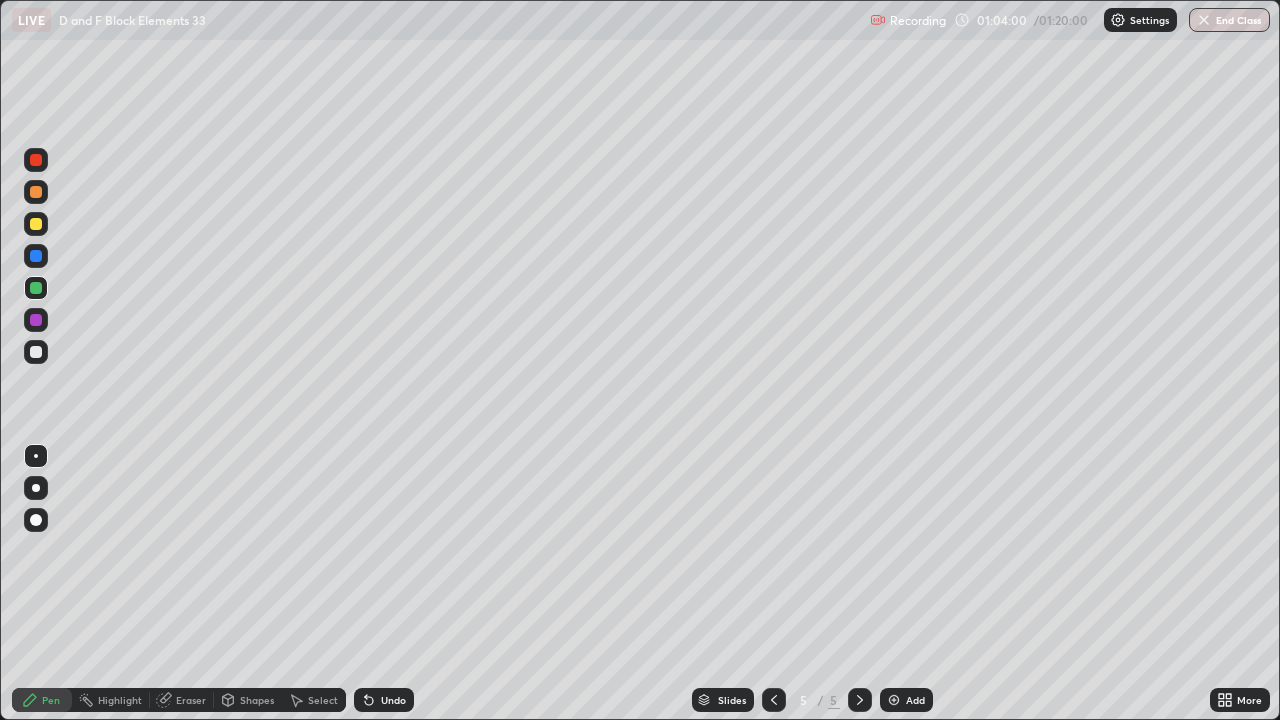 click at bounding box center (36, 288) 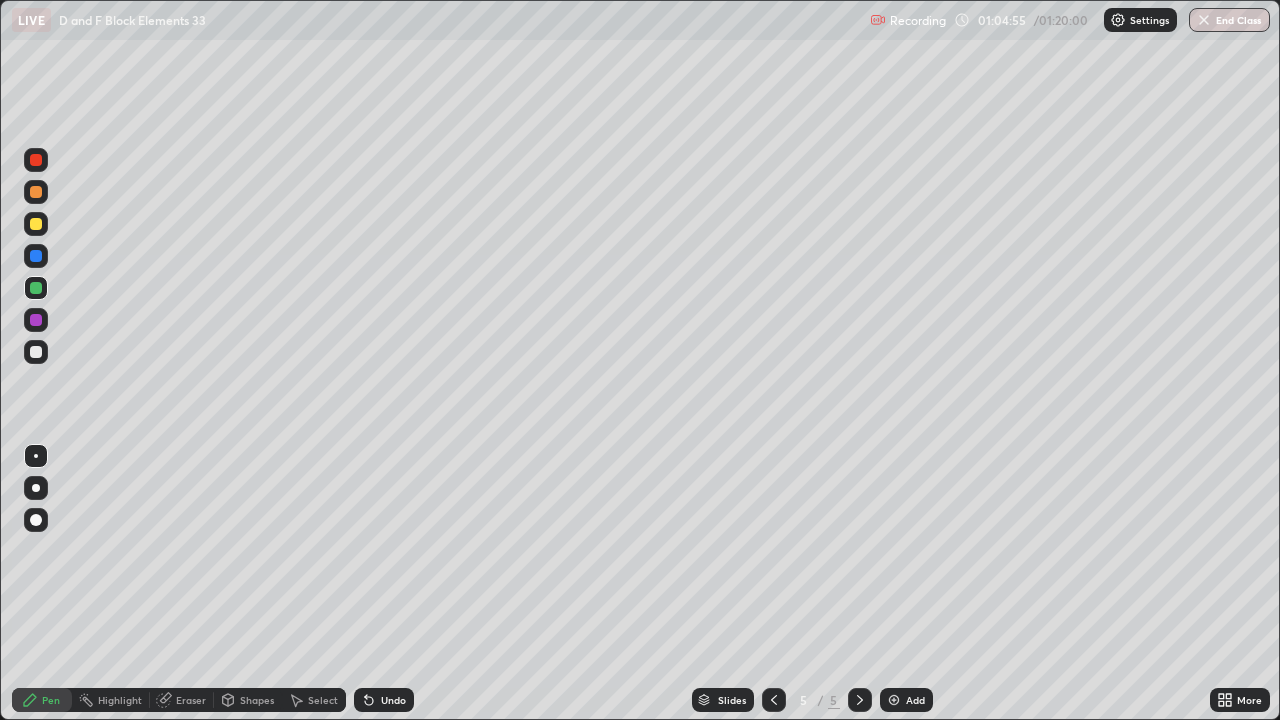 click 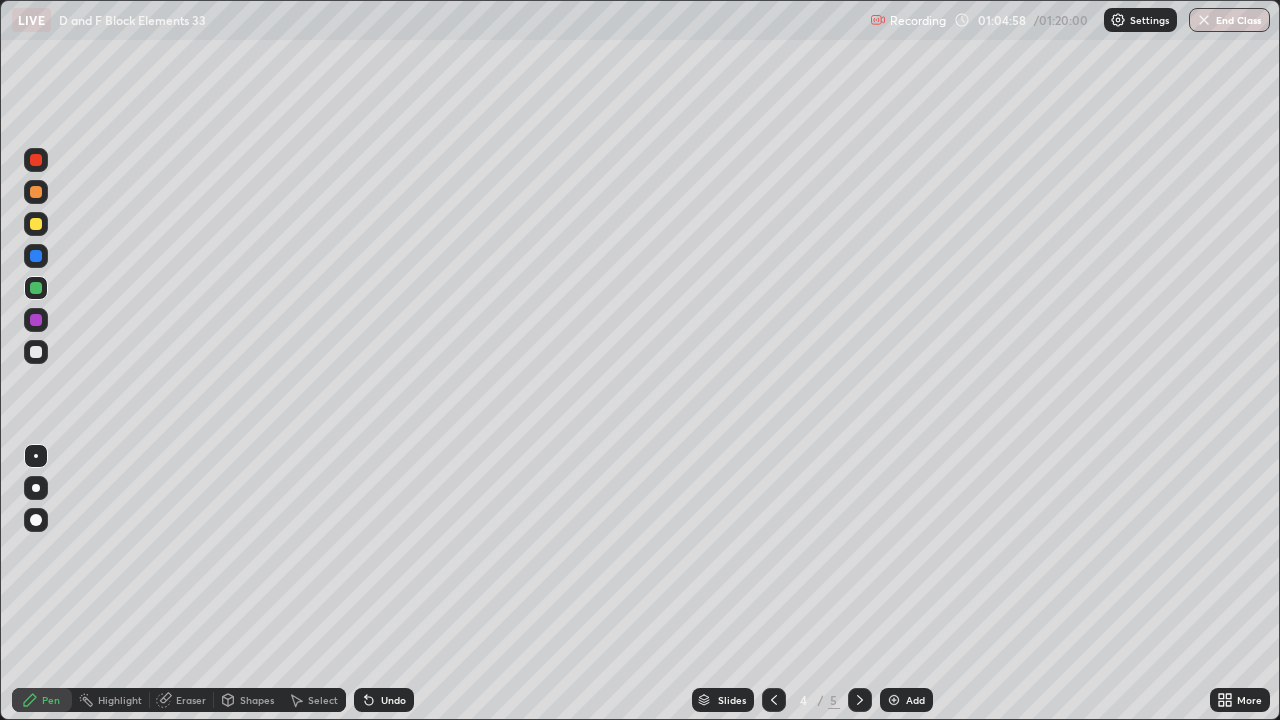 click on "Slides" at bounding box center [723, 700] 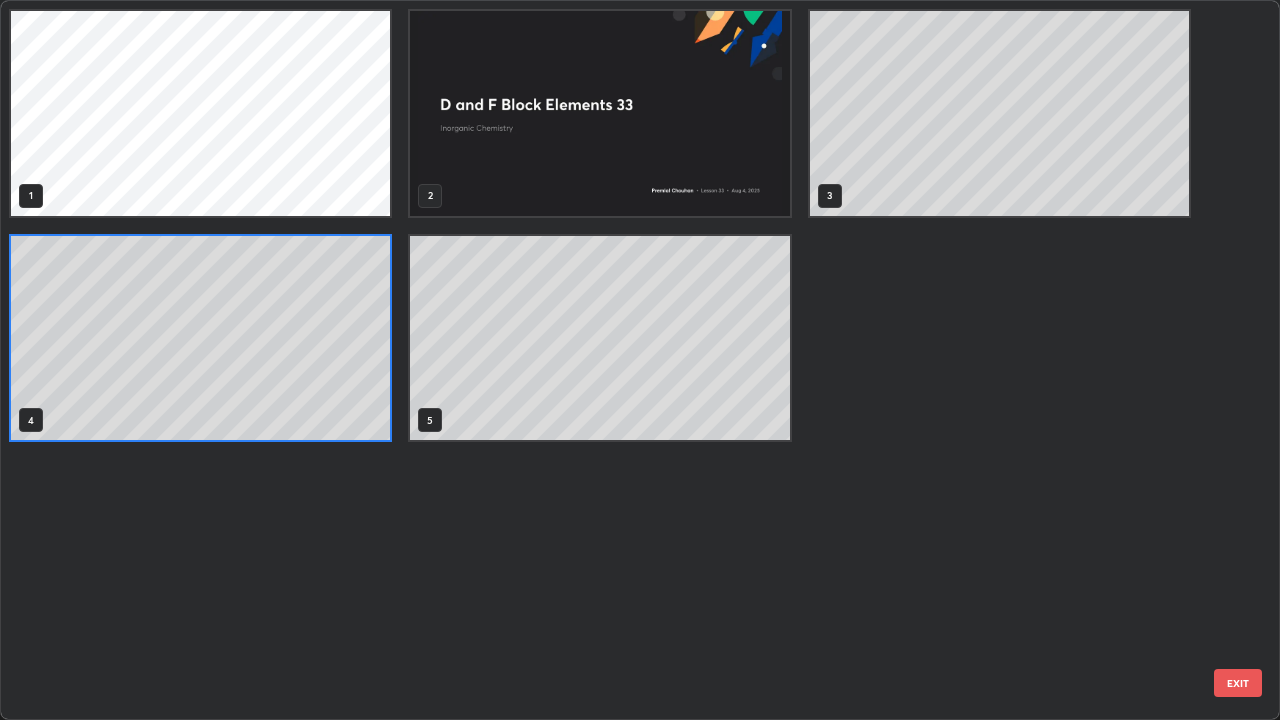 scroll, scrollTop: 7, scrollLeft: 11, axis: both 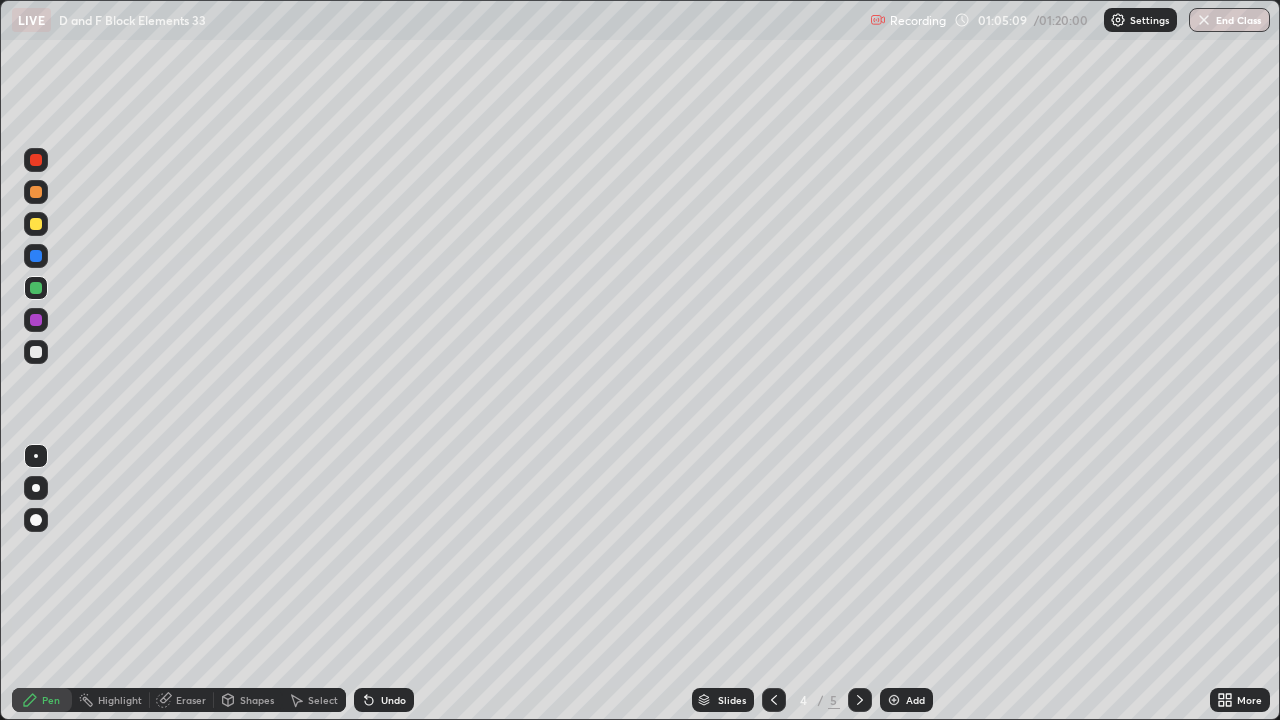 click 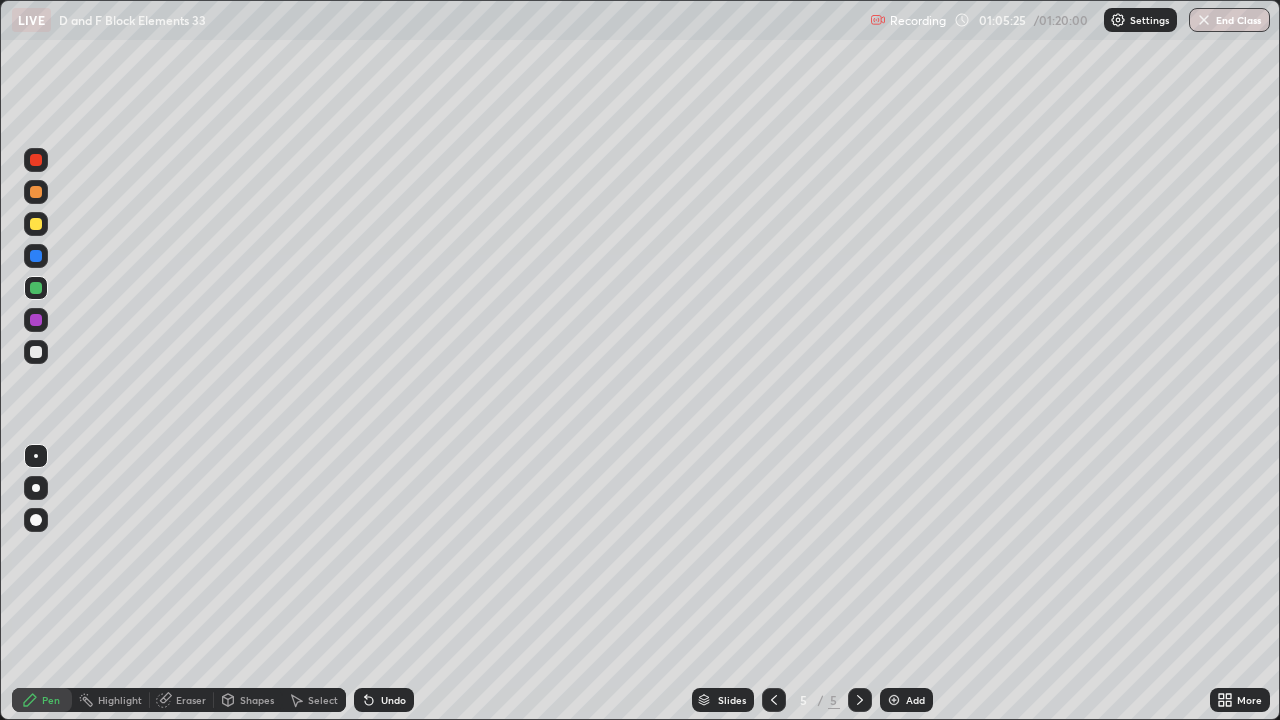 click at bounding box center [36, 224] 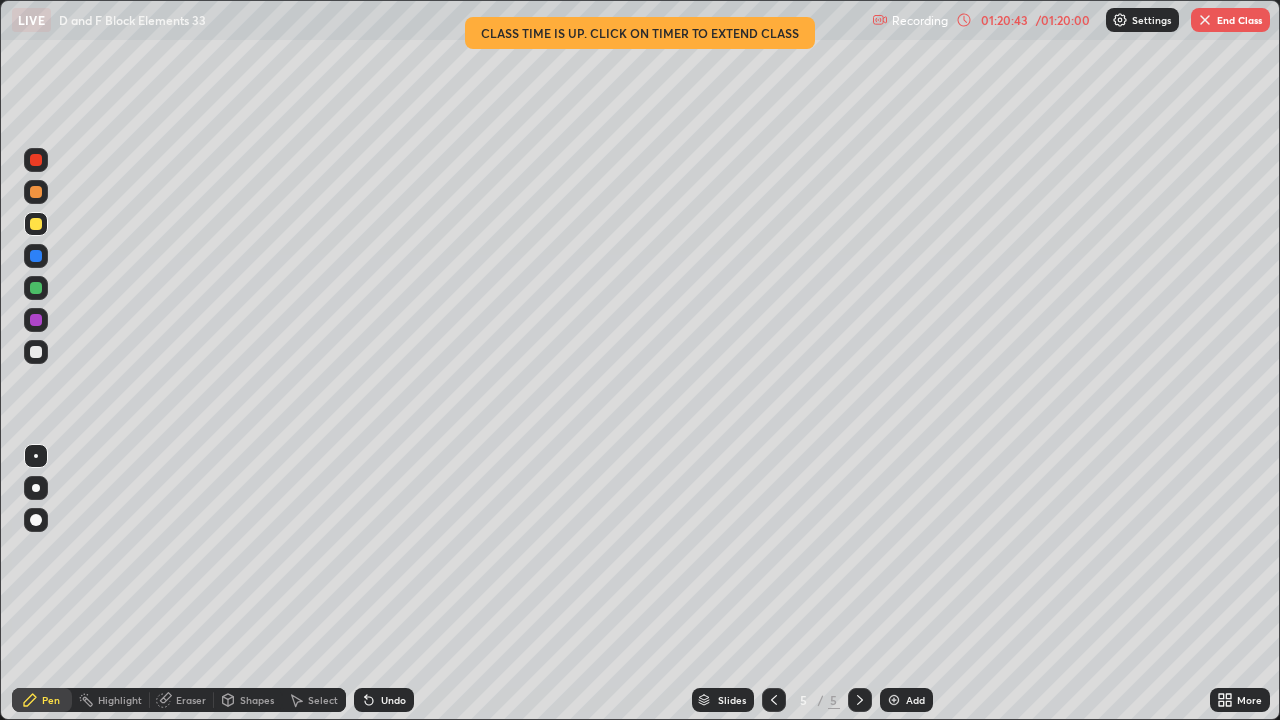 click on "End Class" at bounding box center (1230, 20) 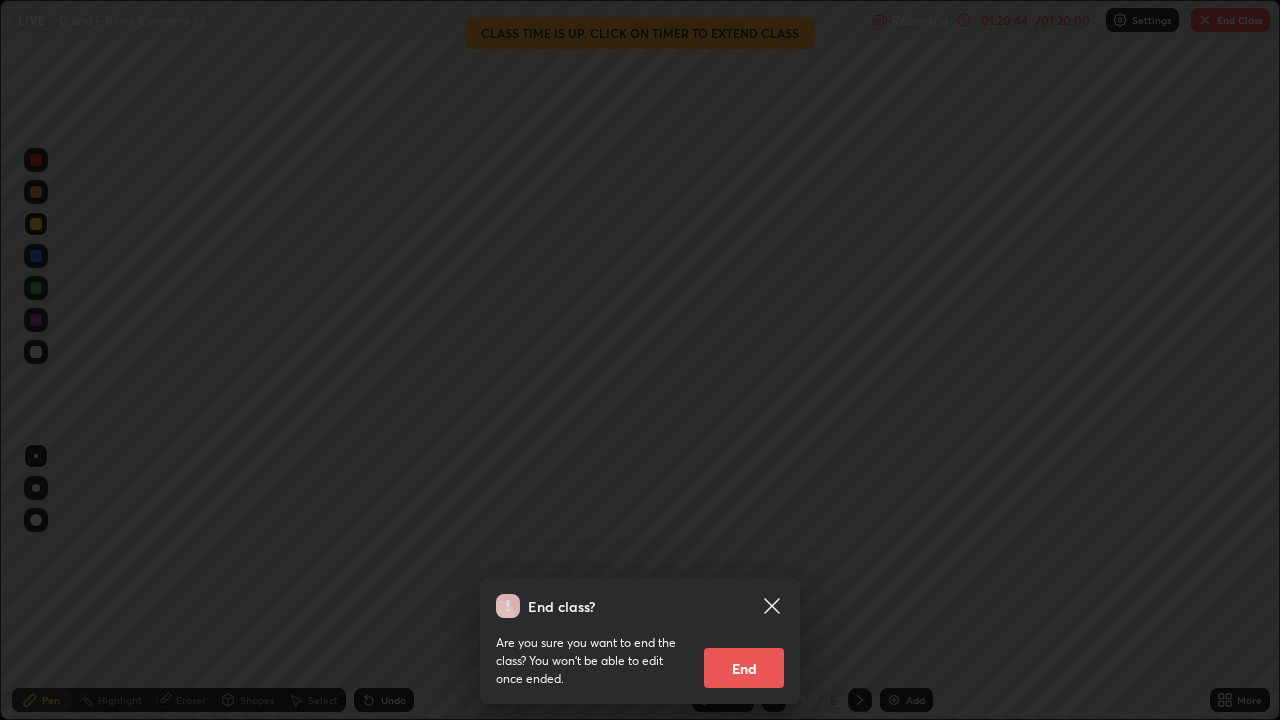click on "End" at bounding box center [744, 668] 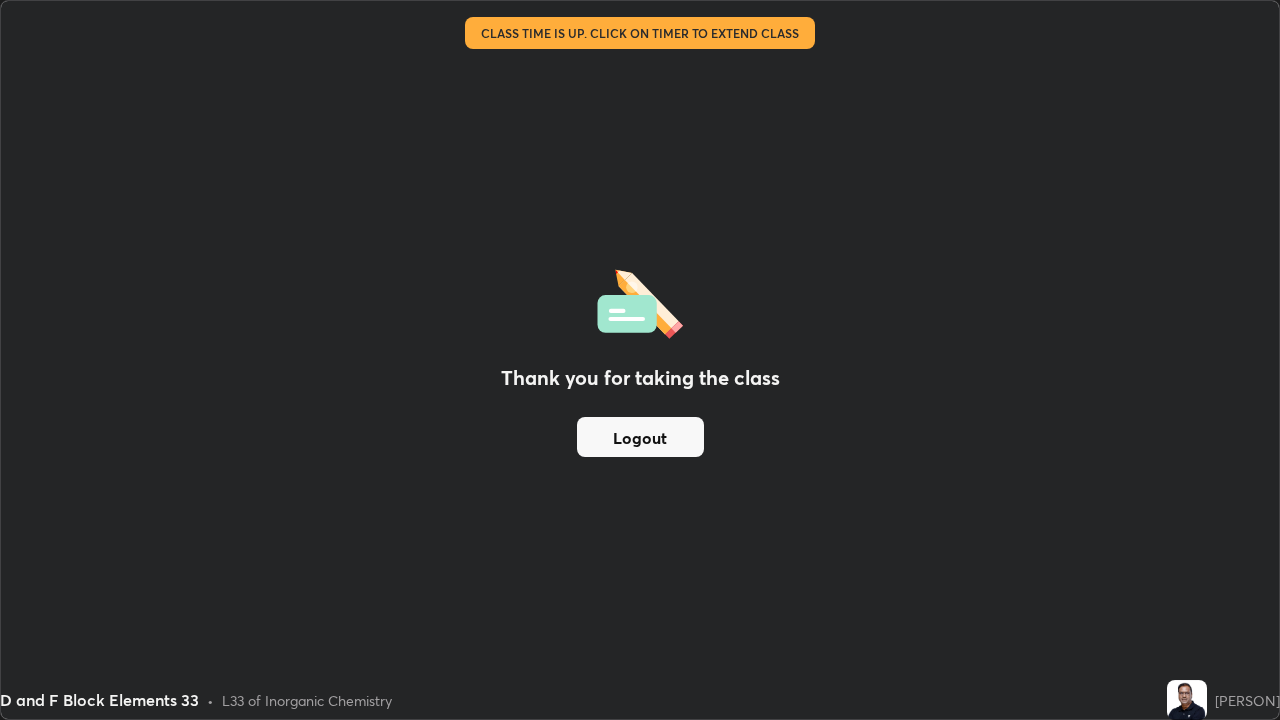 click on "Logout" at bounding box center [640, 437] 